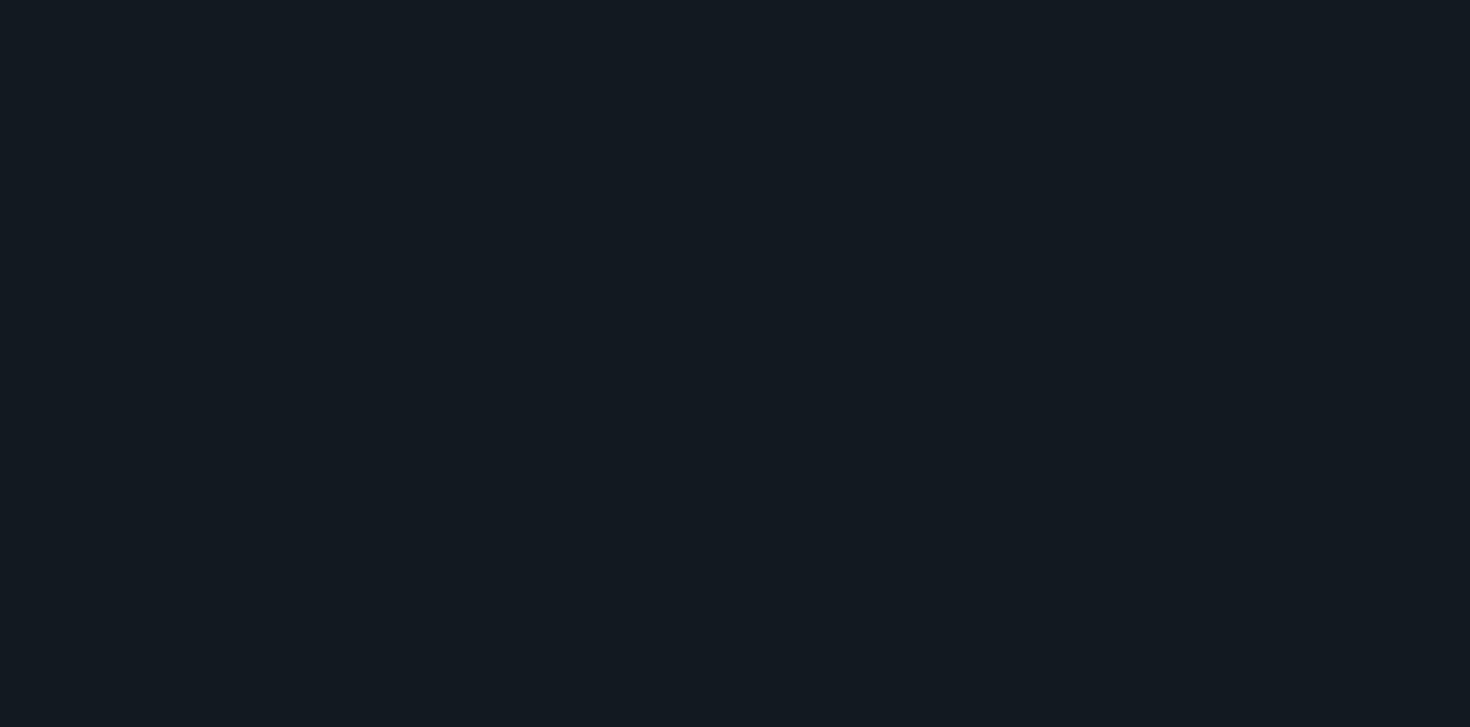 scroll, scrollTop: 0, scrollLeft: 0, axis: both 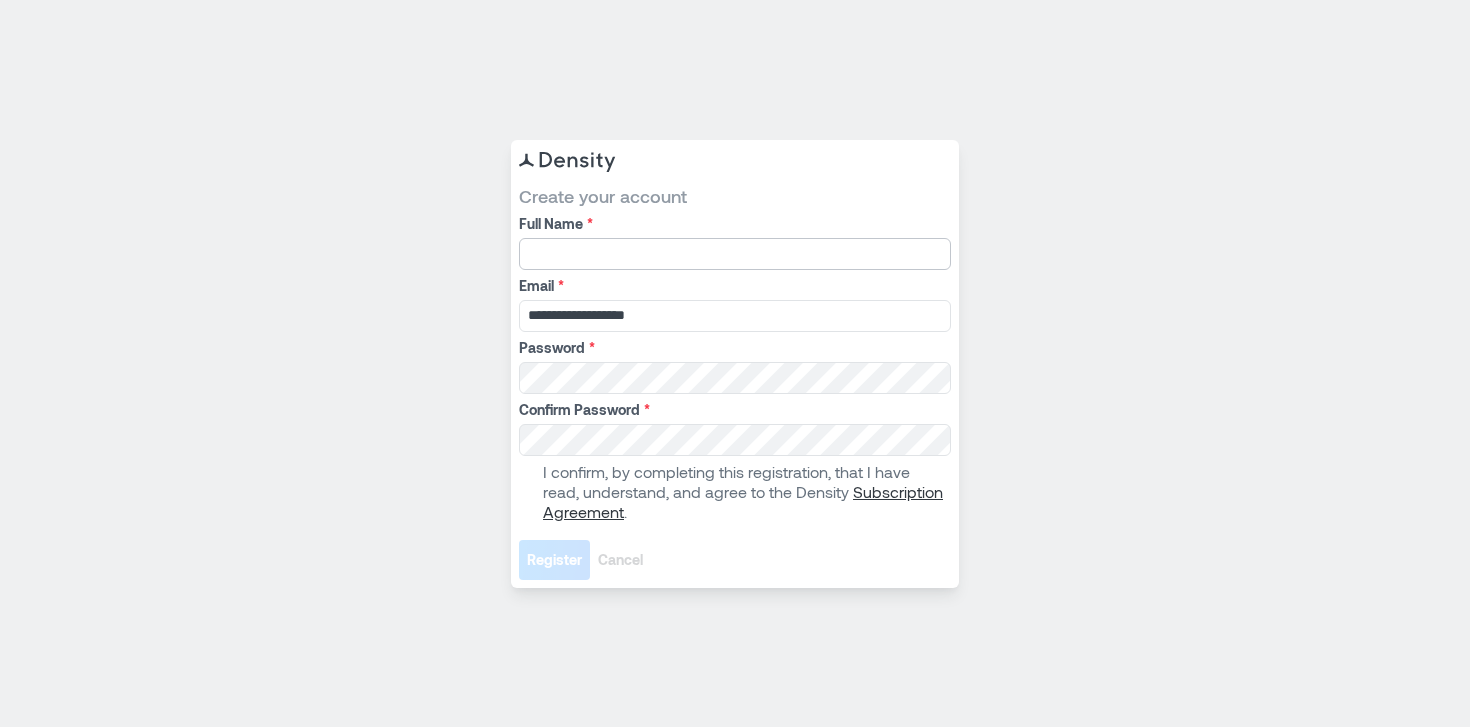 click on "Full Name *" at bounding box center (735, 254) 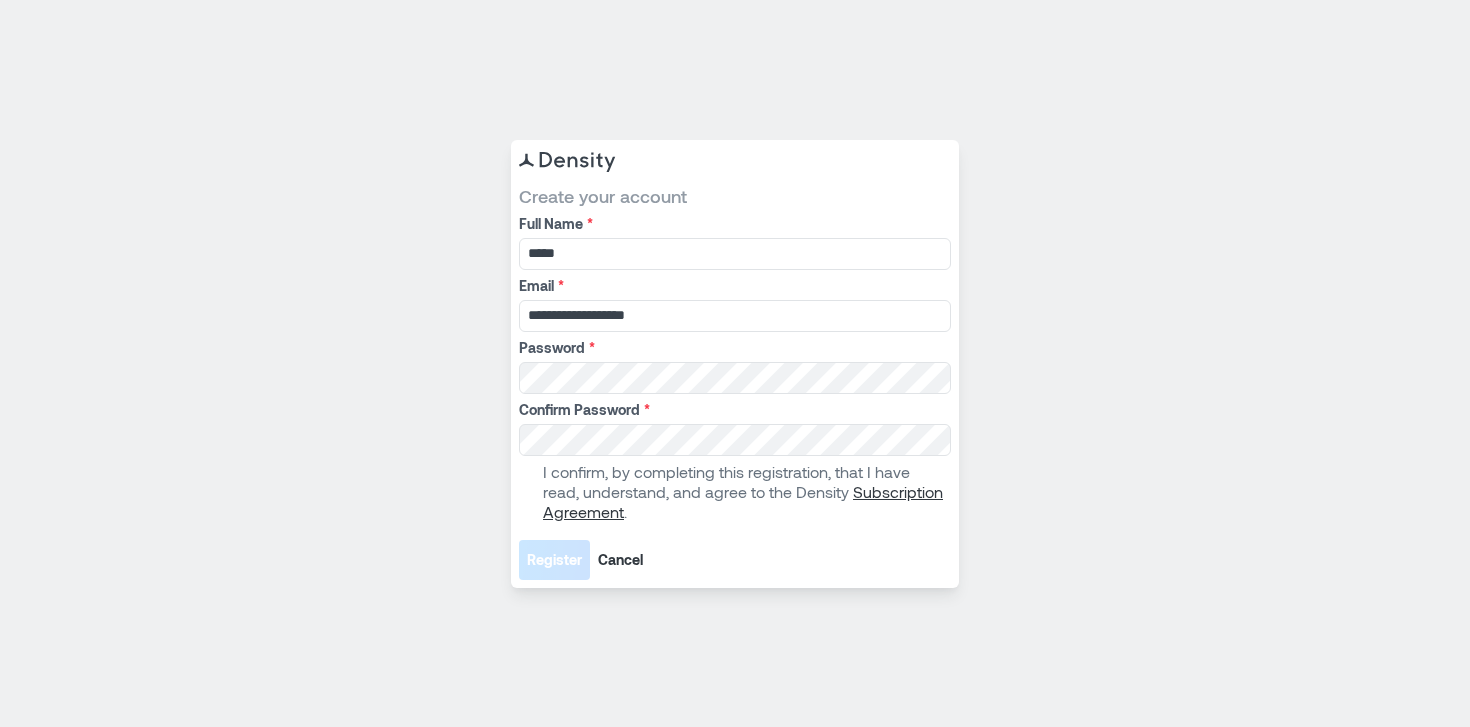 type on "****" 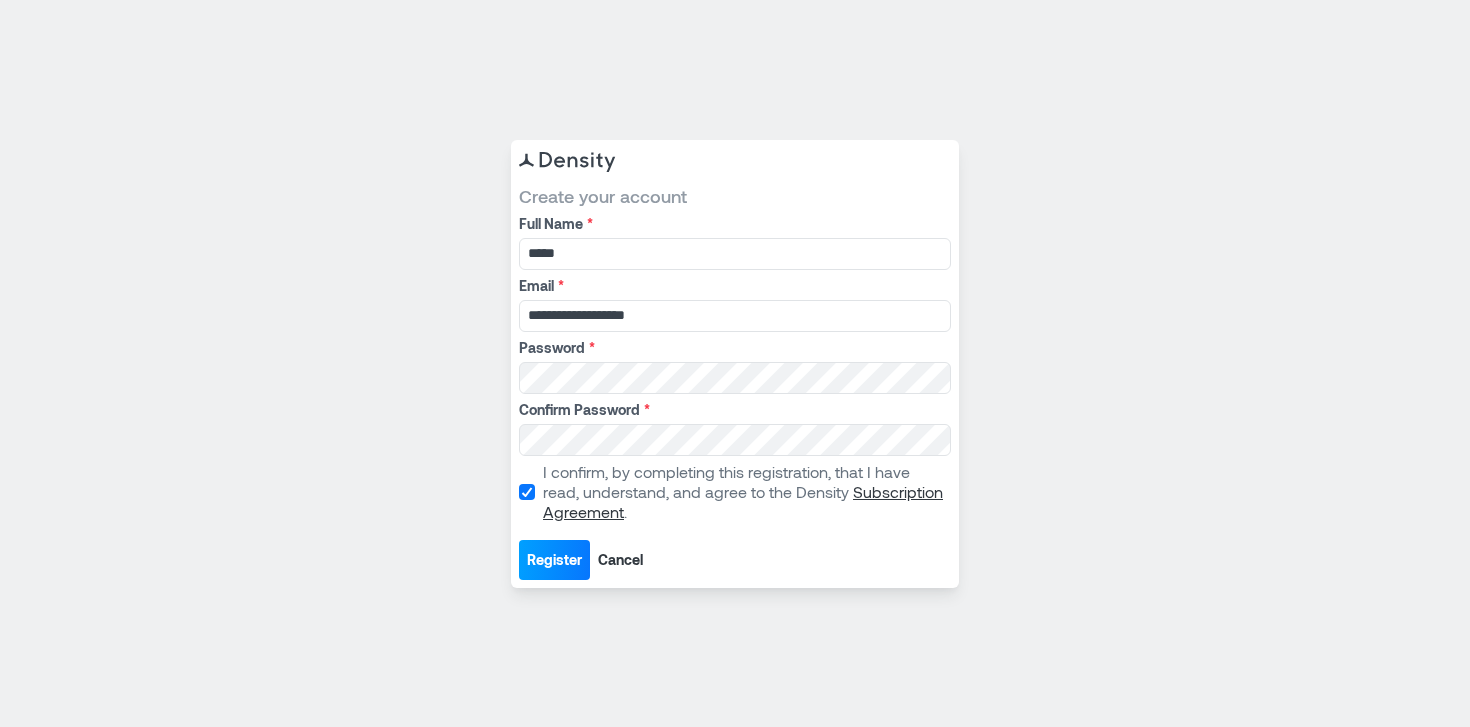 click on "Register" at bounding box center (554, 560) 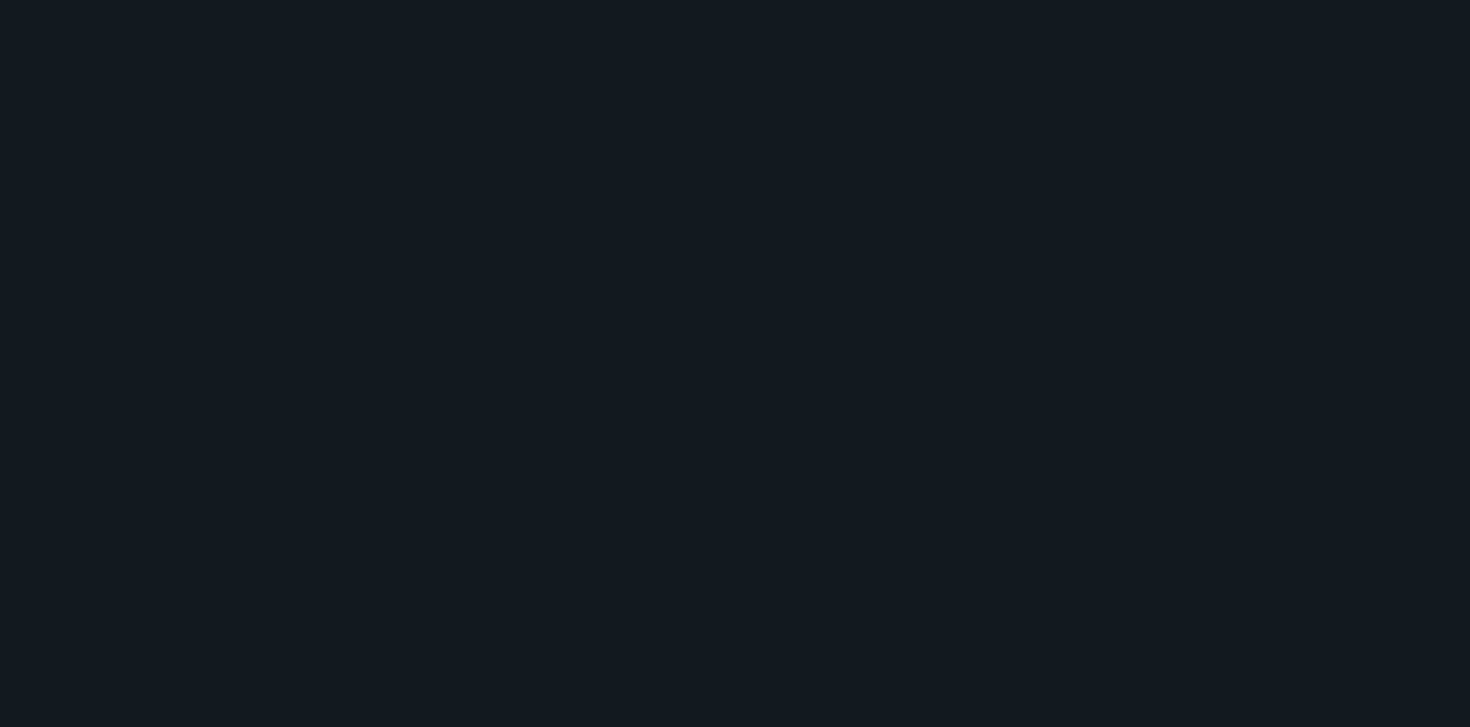 scroll, scrollTop: 0, scrollLeft: 0, axis: both 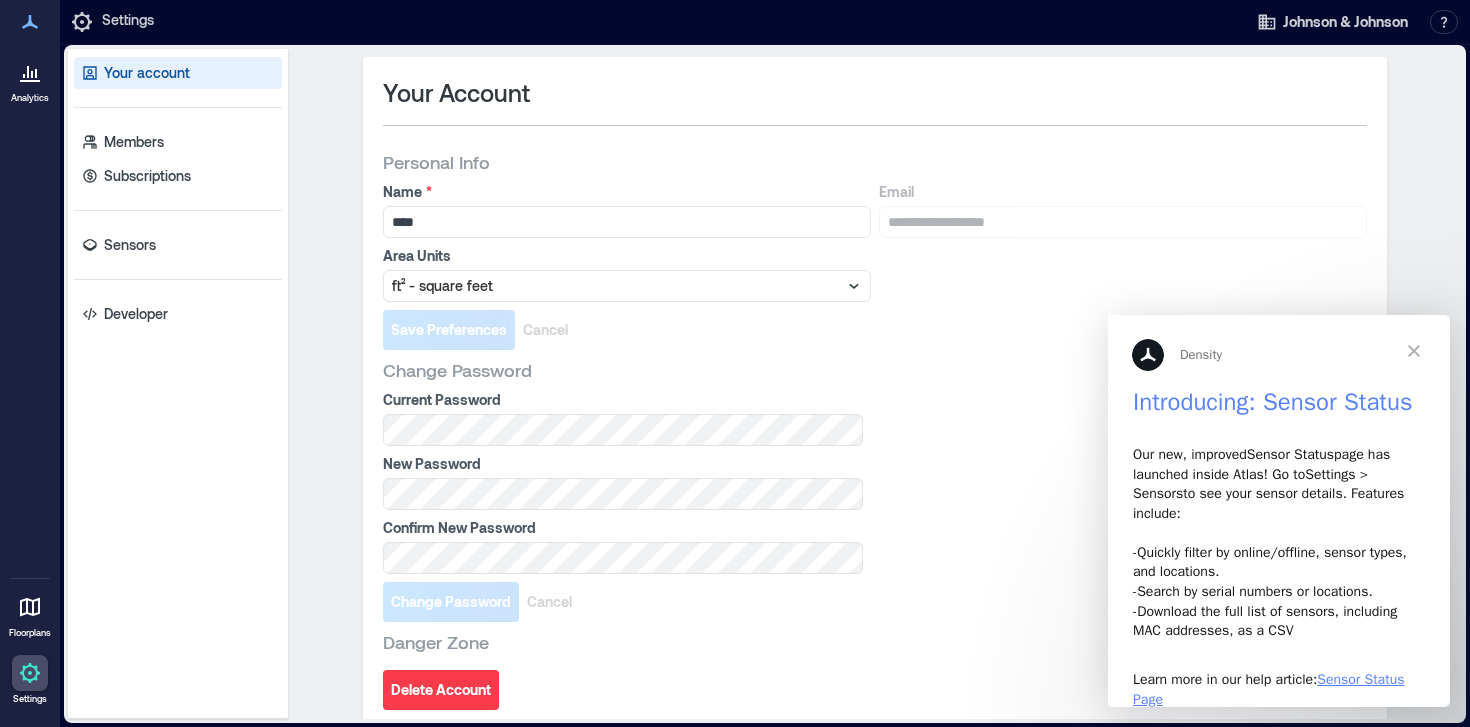 click at bounding box center [1414, 351] 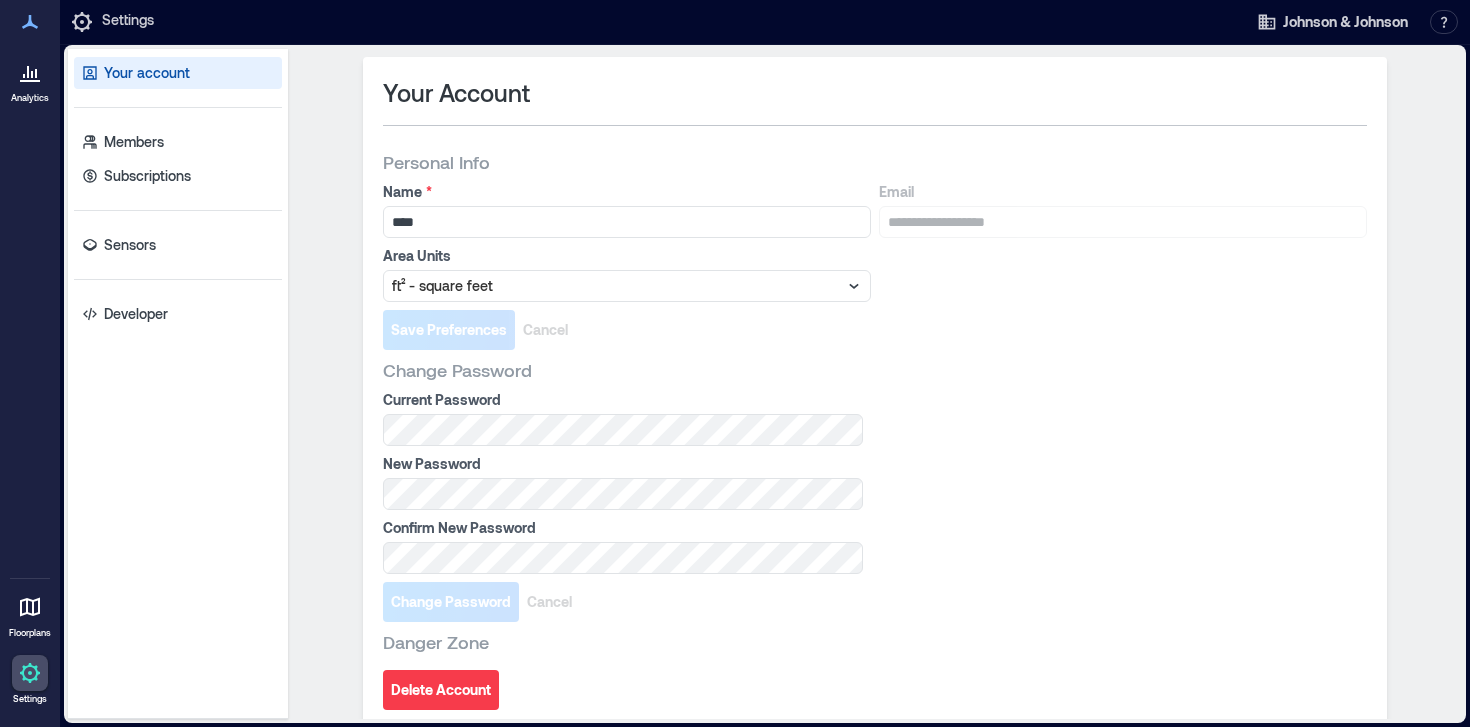 click on "Current Password New Password Confirm New Password" at bounding box center (875, 482) 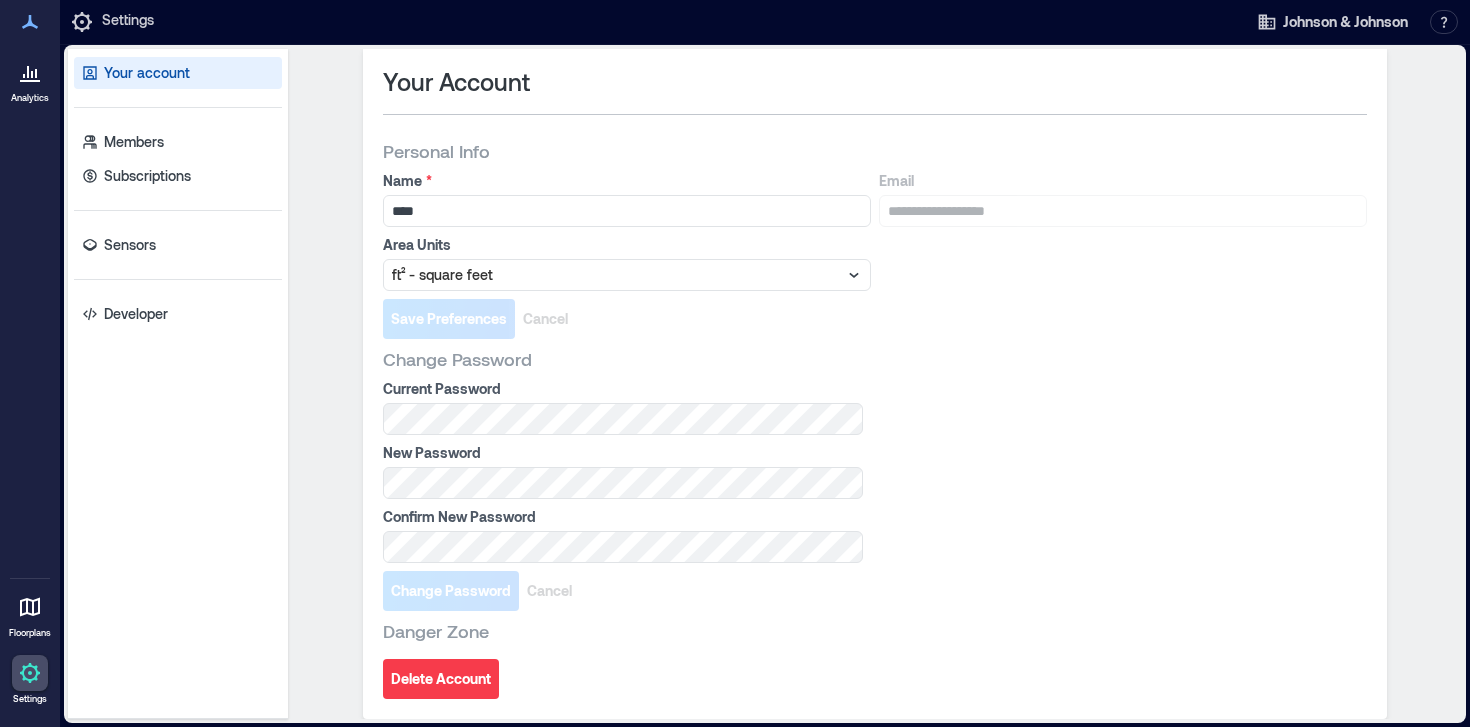 click 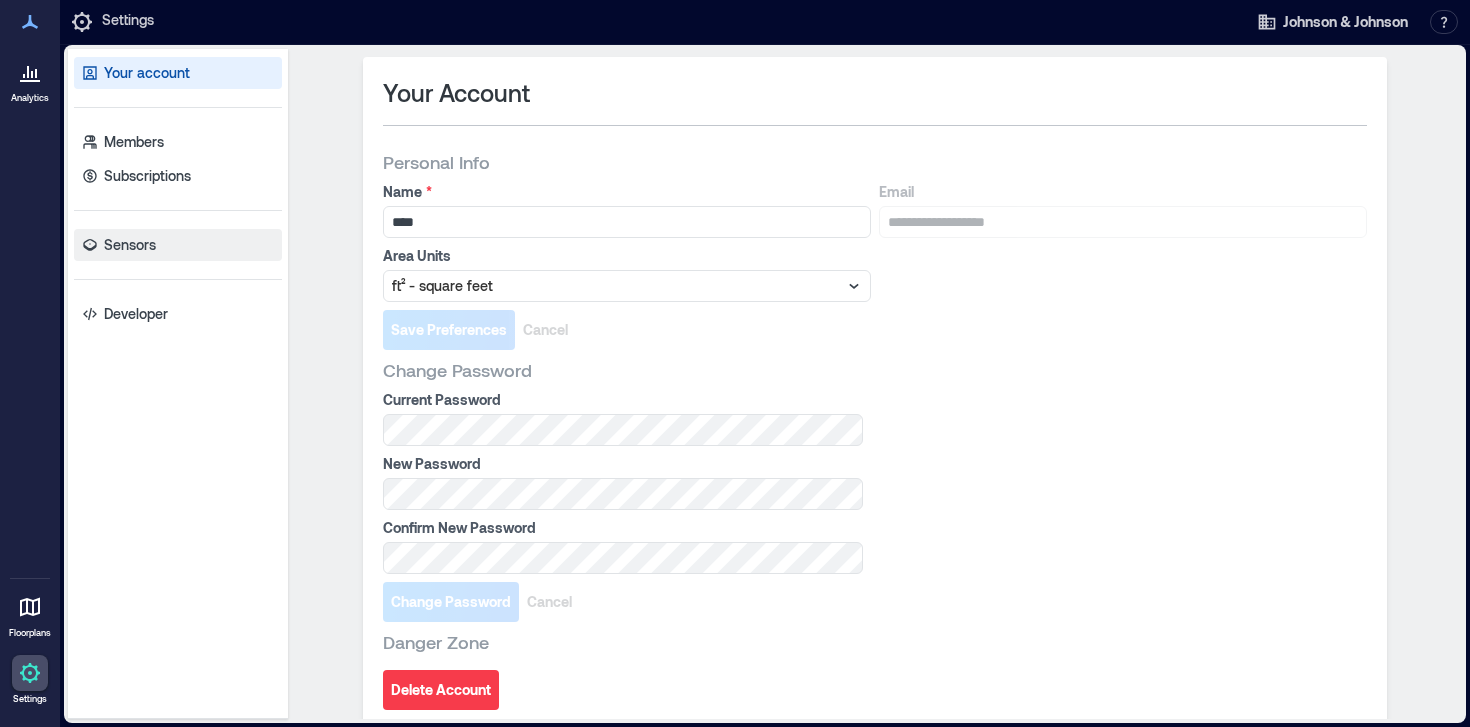 click on "Sensors" at bounding box center (130, 245) 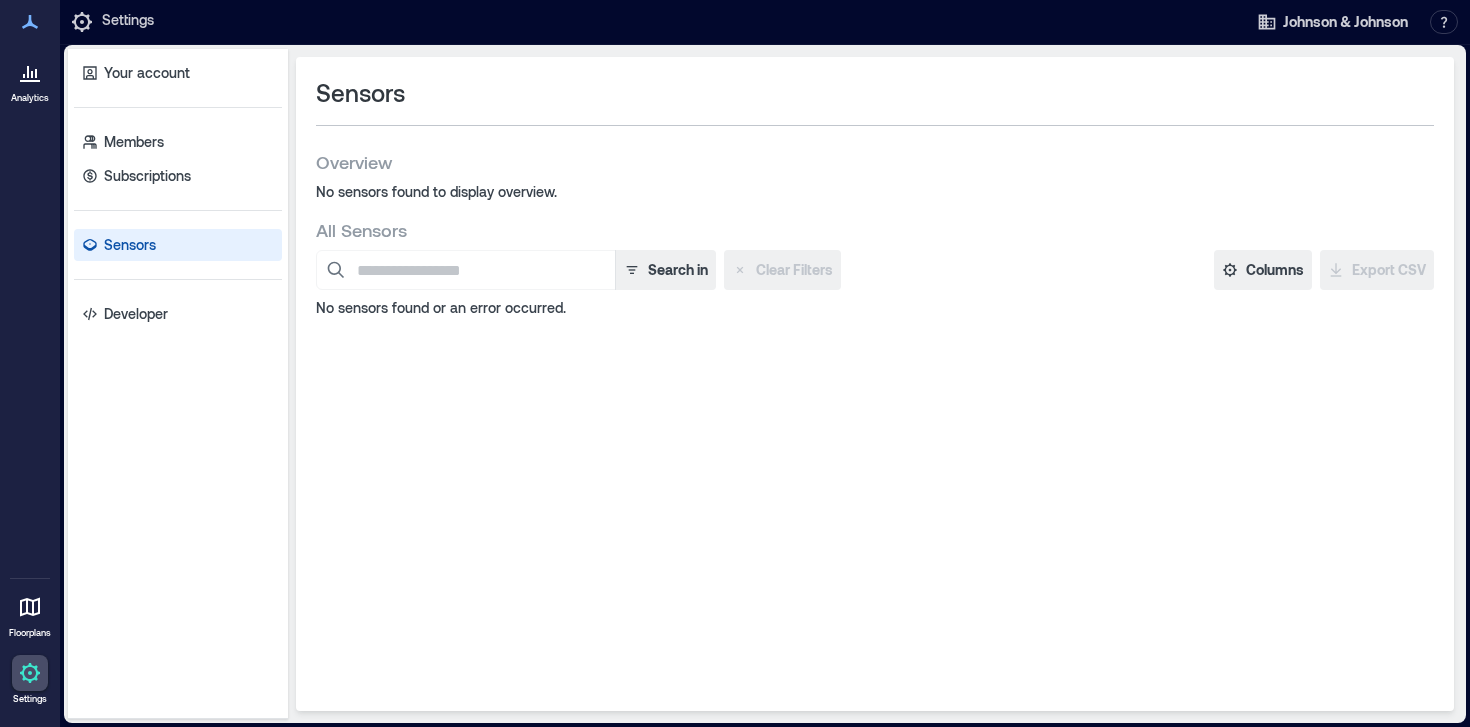 click 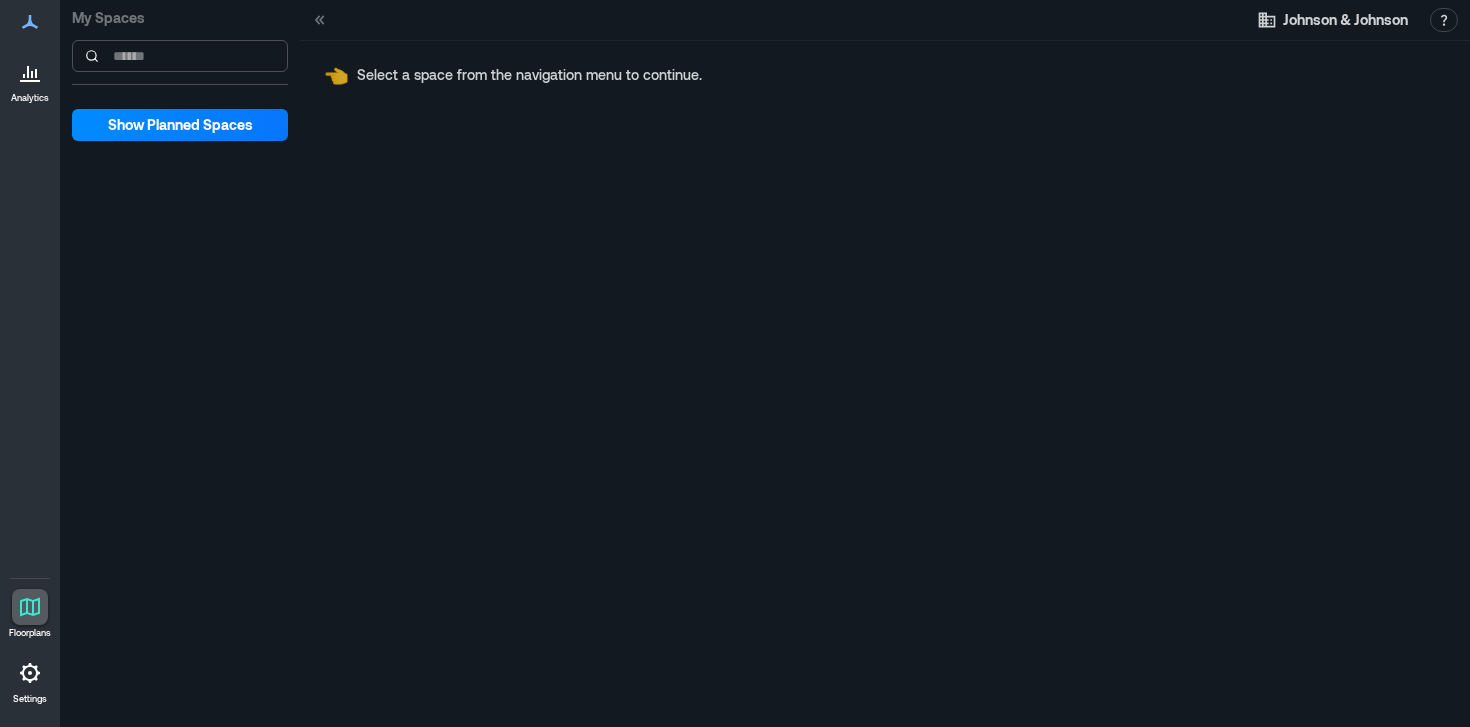 click at bounding box center [180, 56] 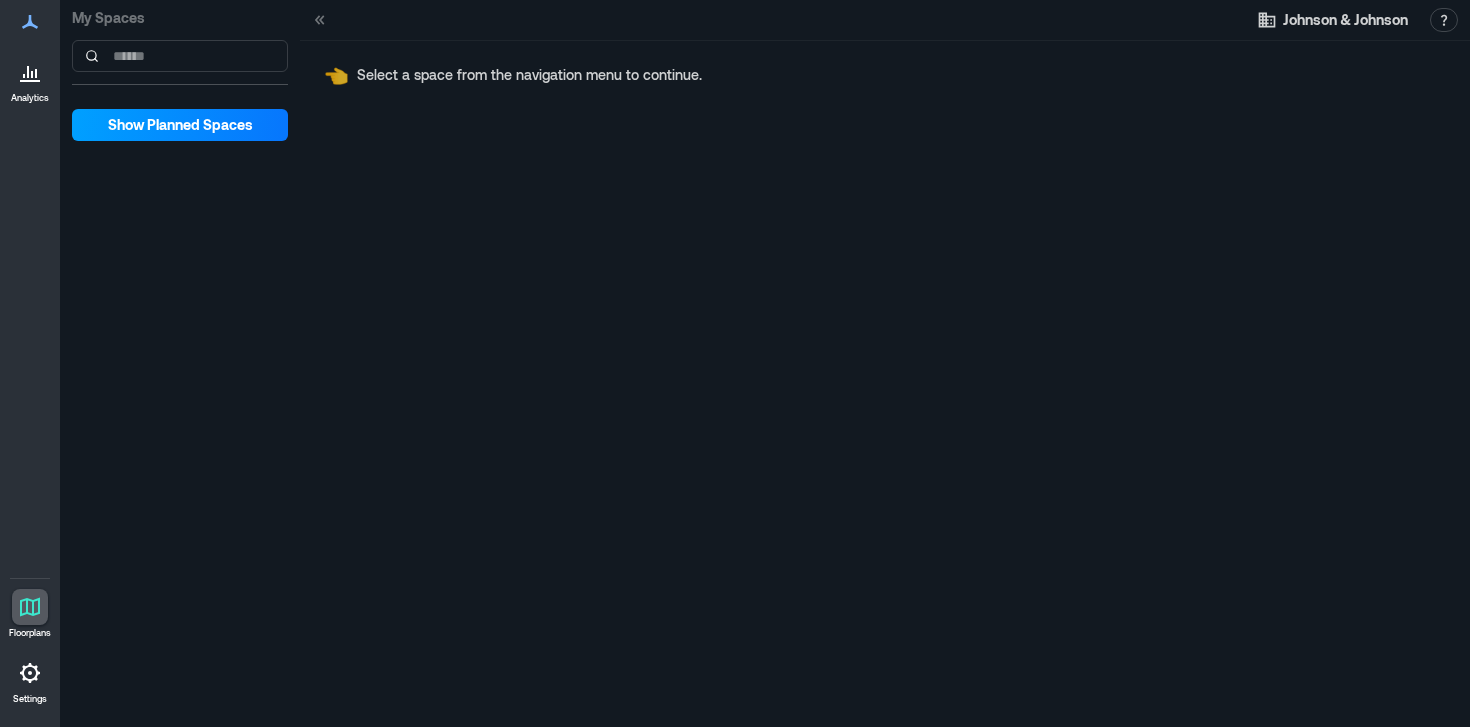 click on "Show Planned Spaces" at bounding box center (180, 125) 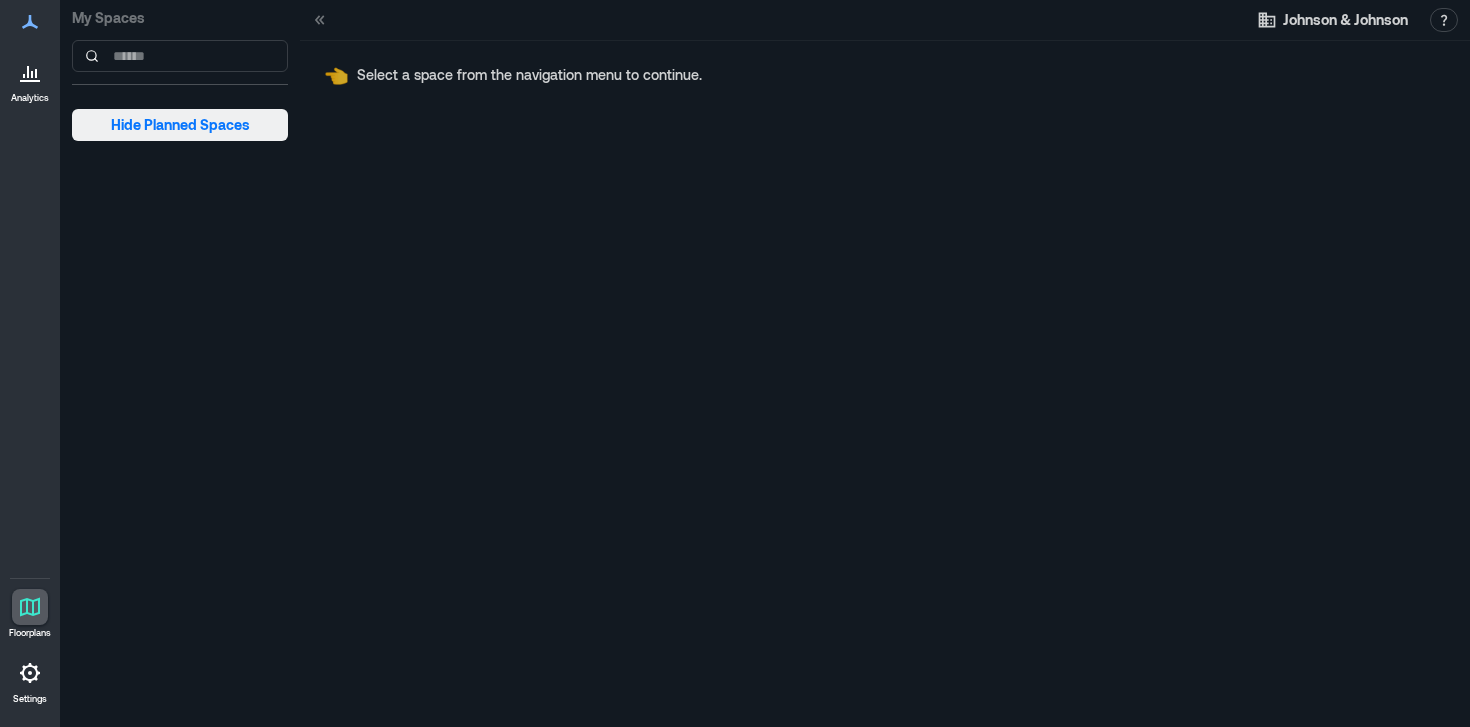 click on "Hide Planned Spaces" at bounding box center (180, 125) 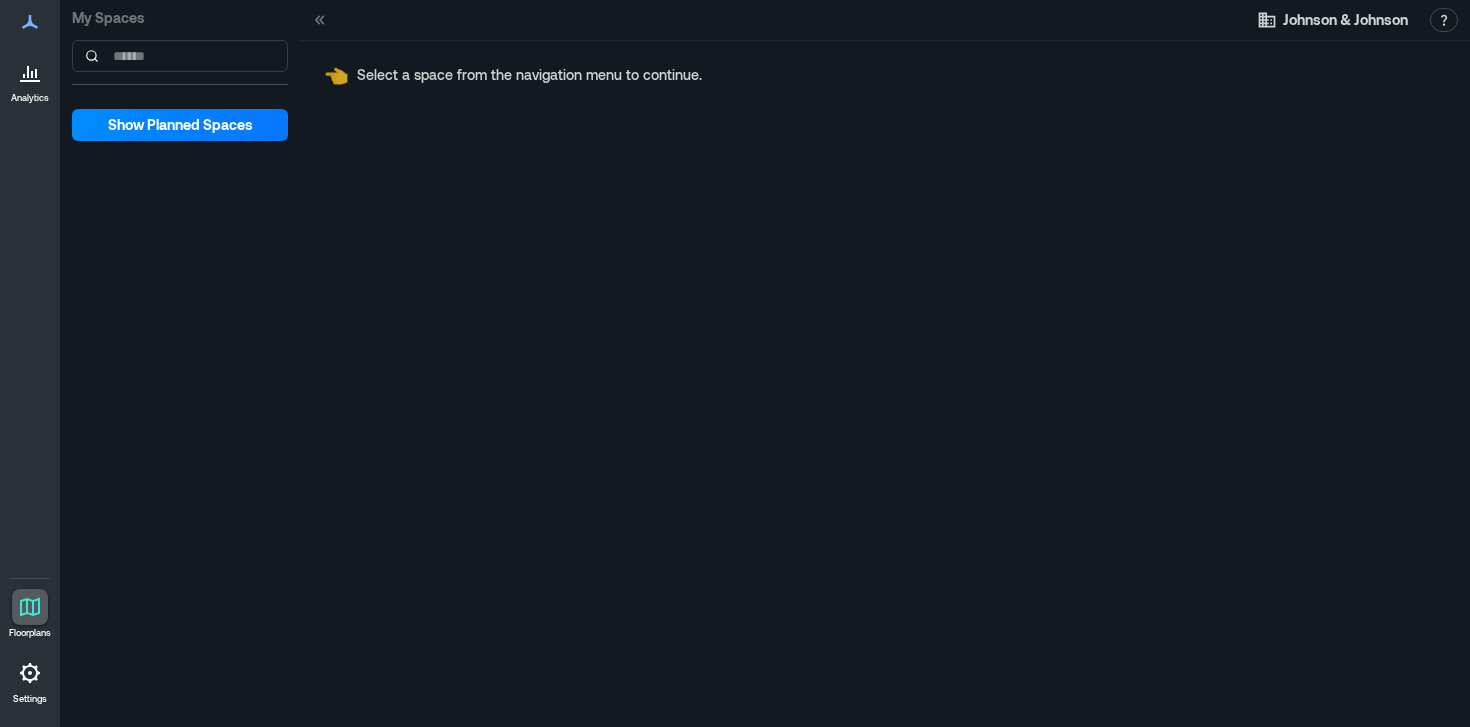 click on "Select a space from the navigation menu to continue." at bounding box center (529, 75) 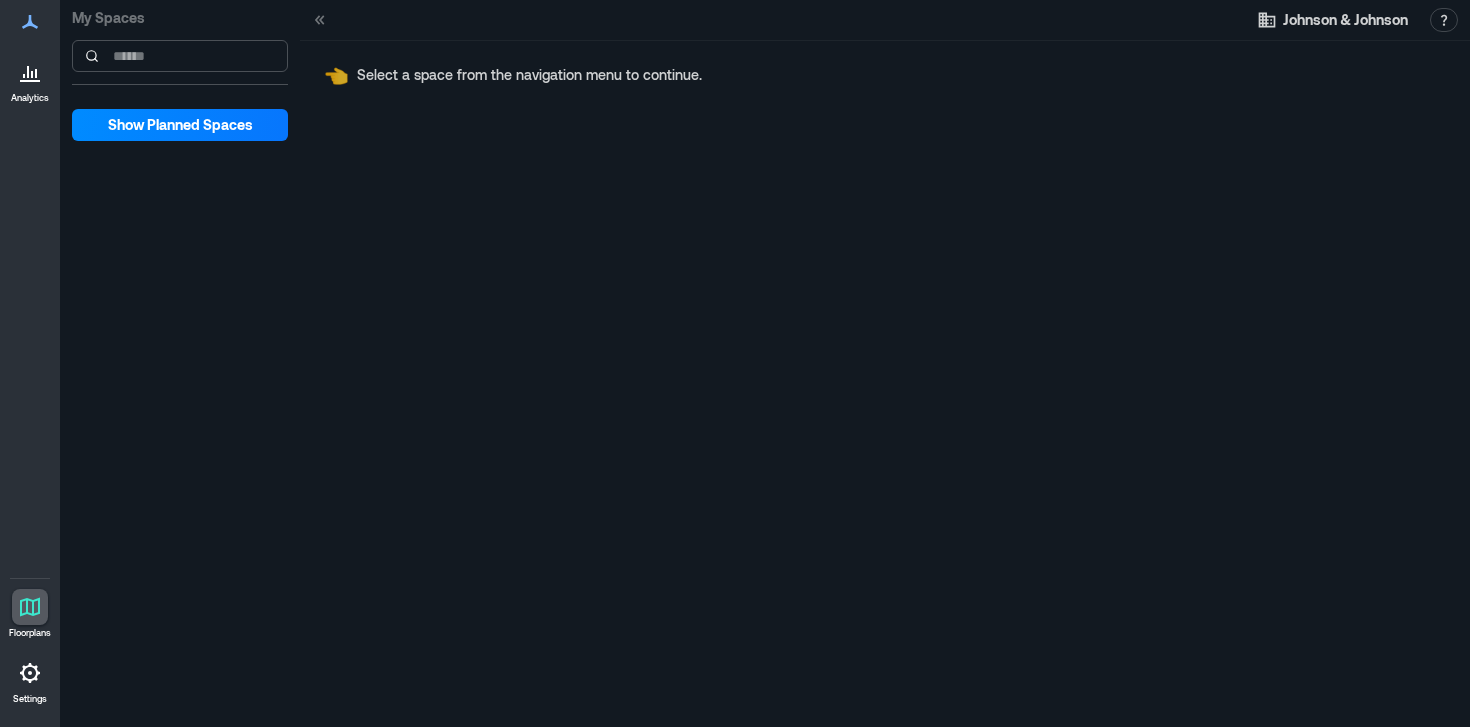 click at bounding box center [180, 56] 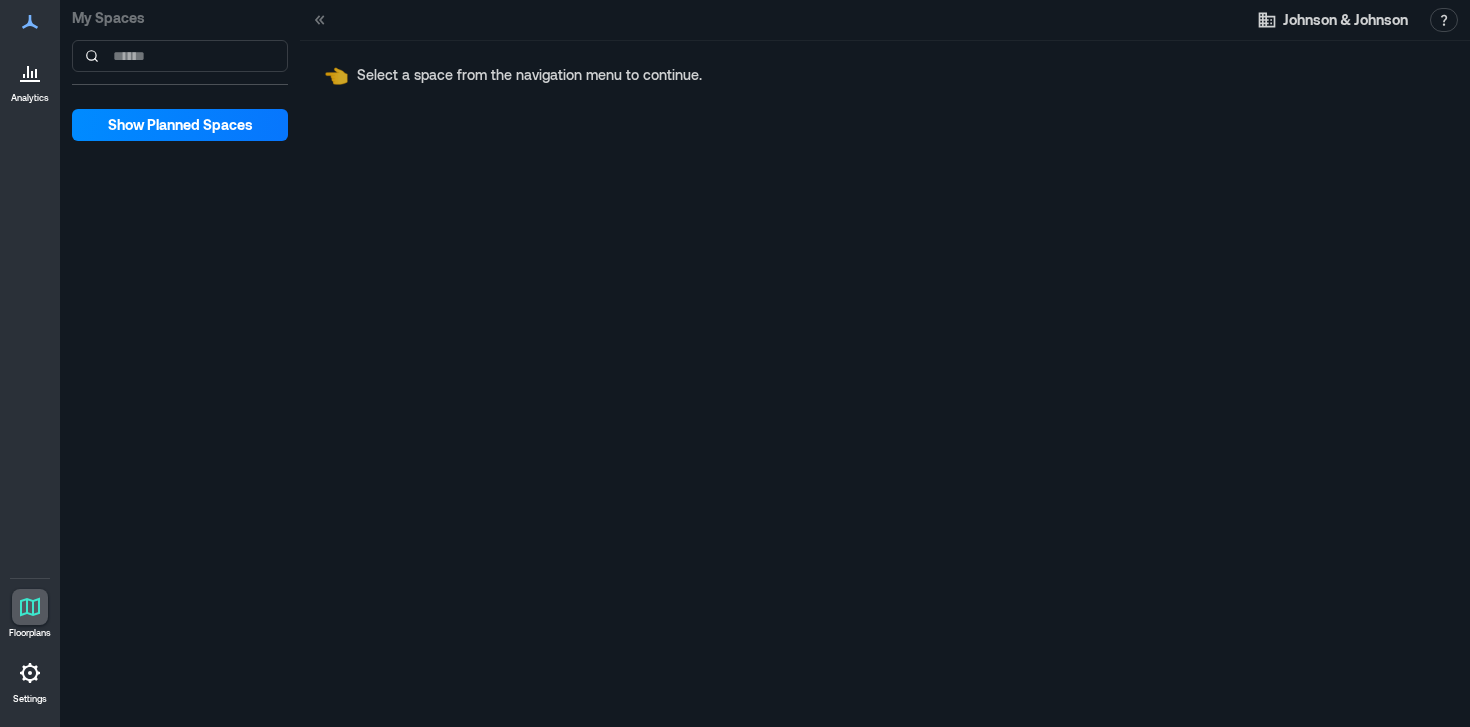 click 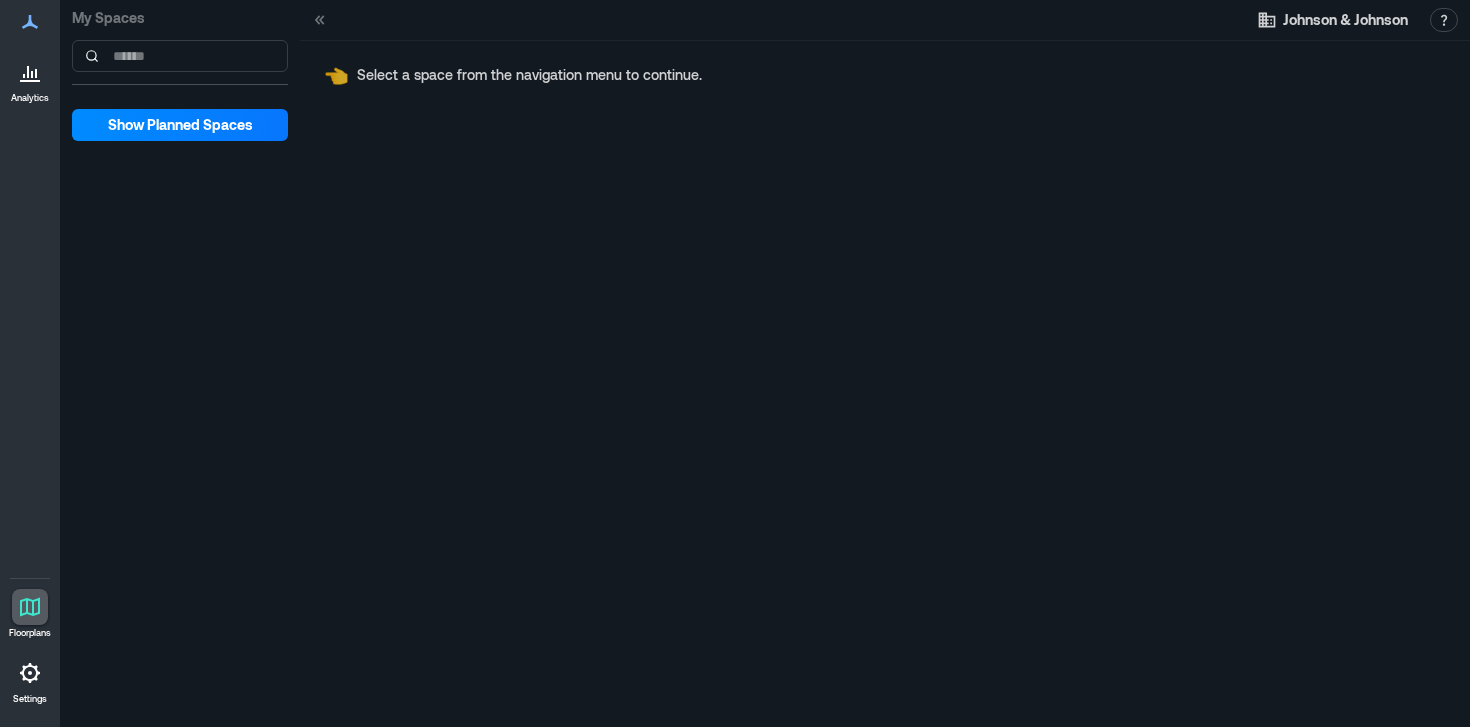 click 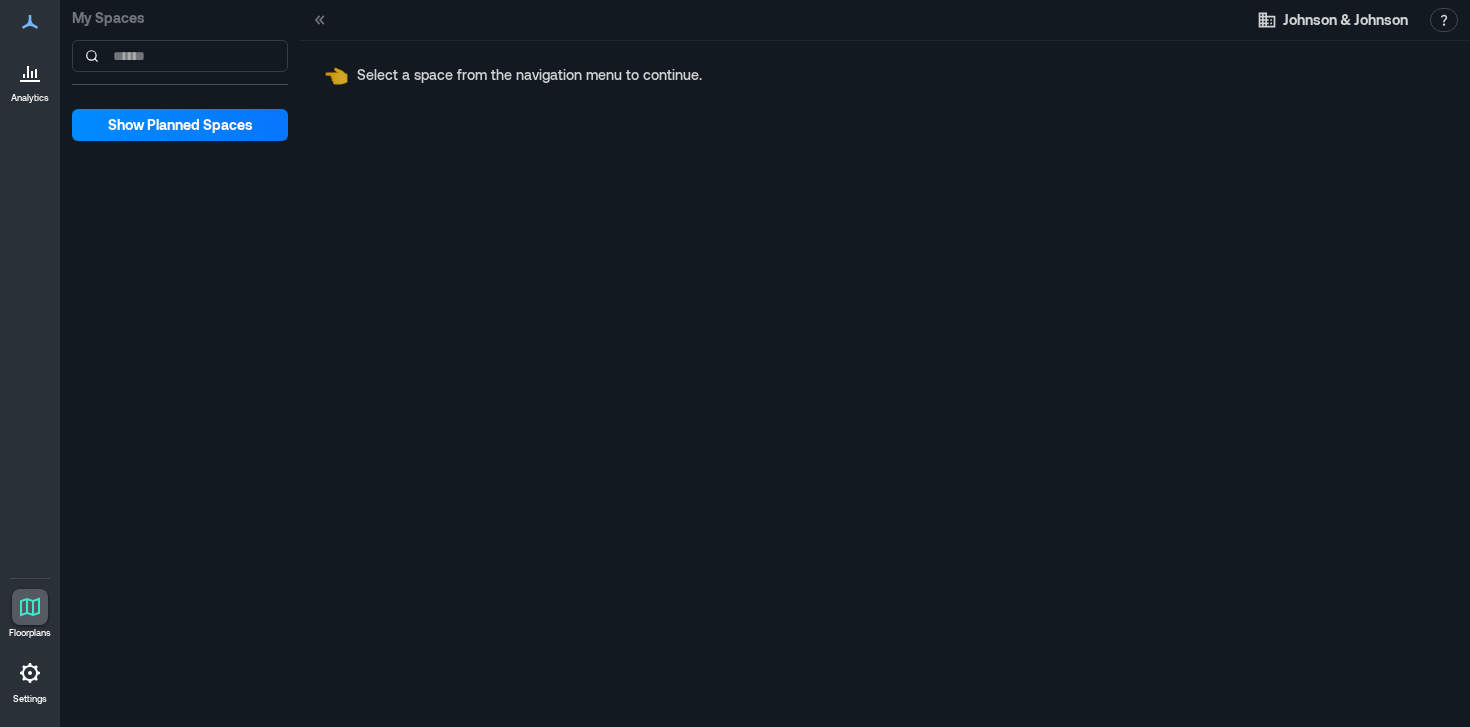 click 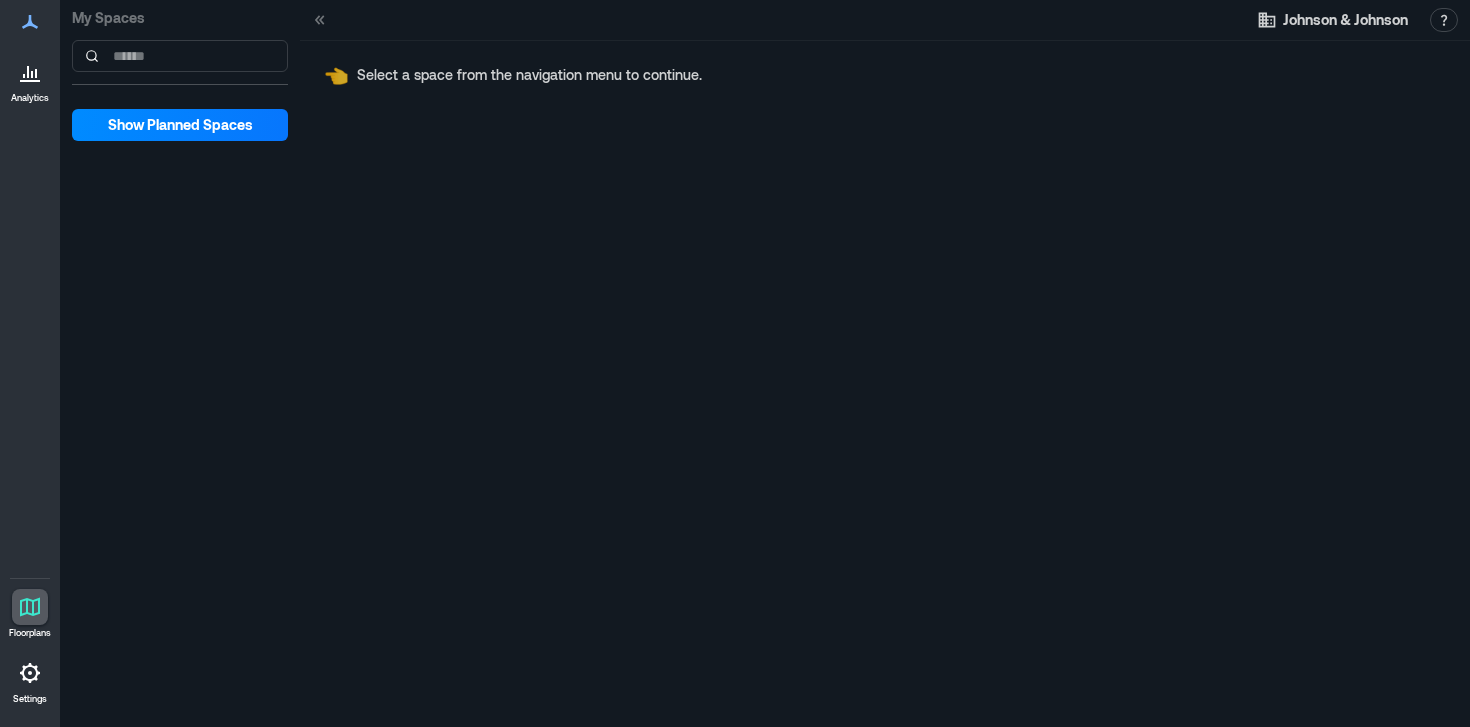 click 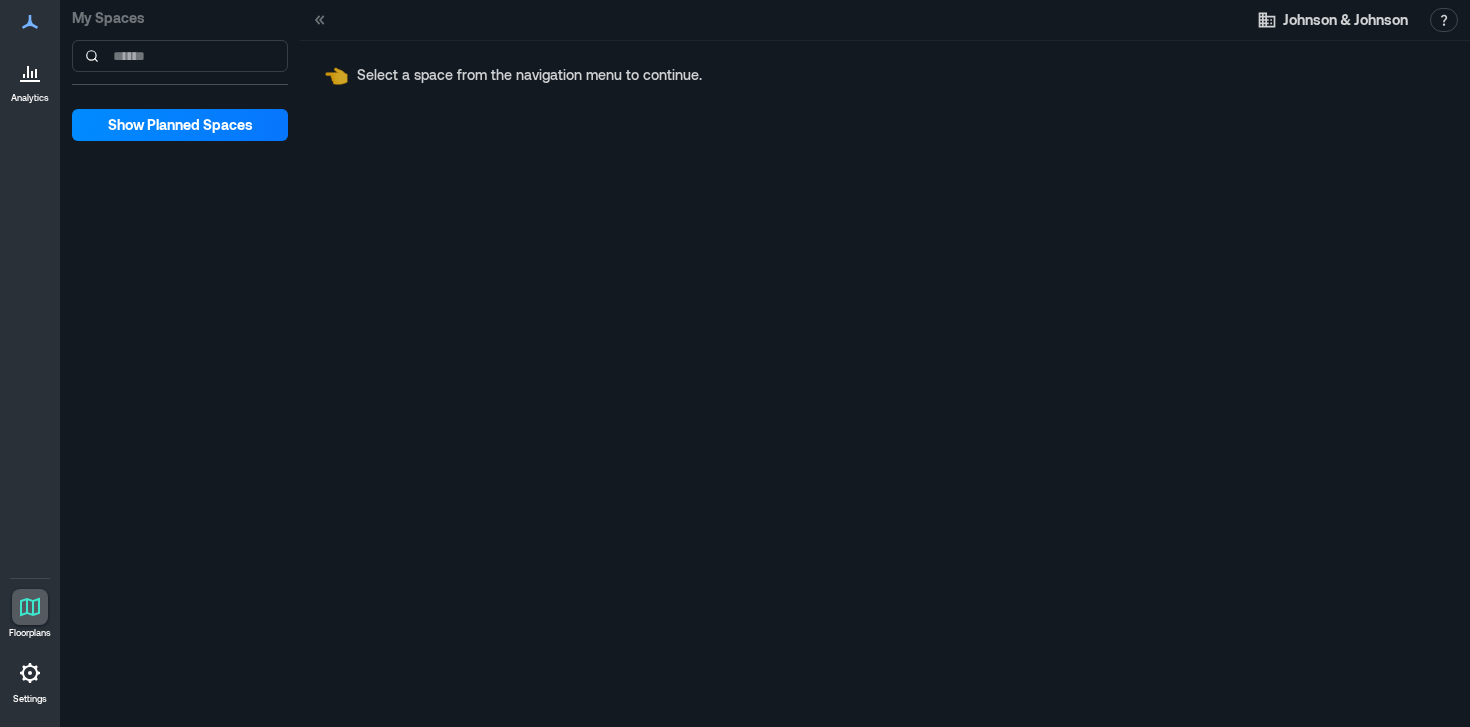 click 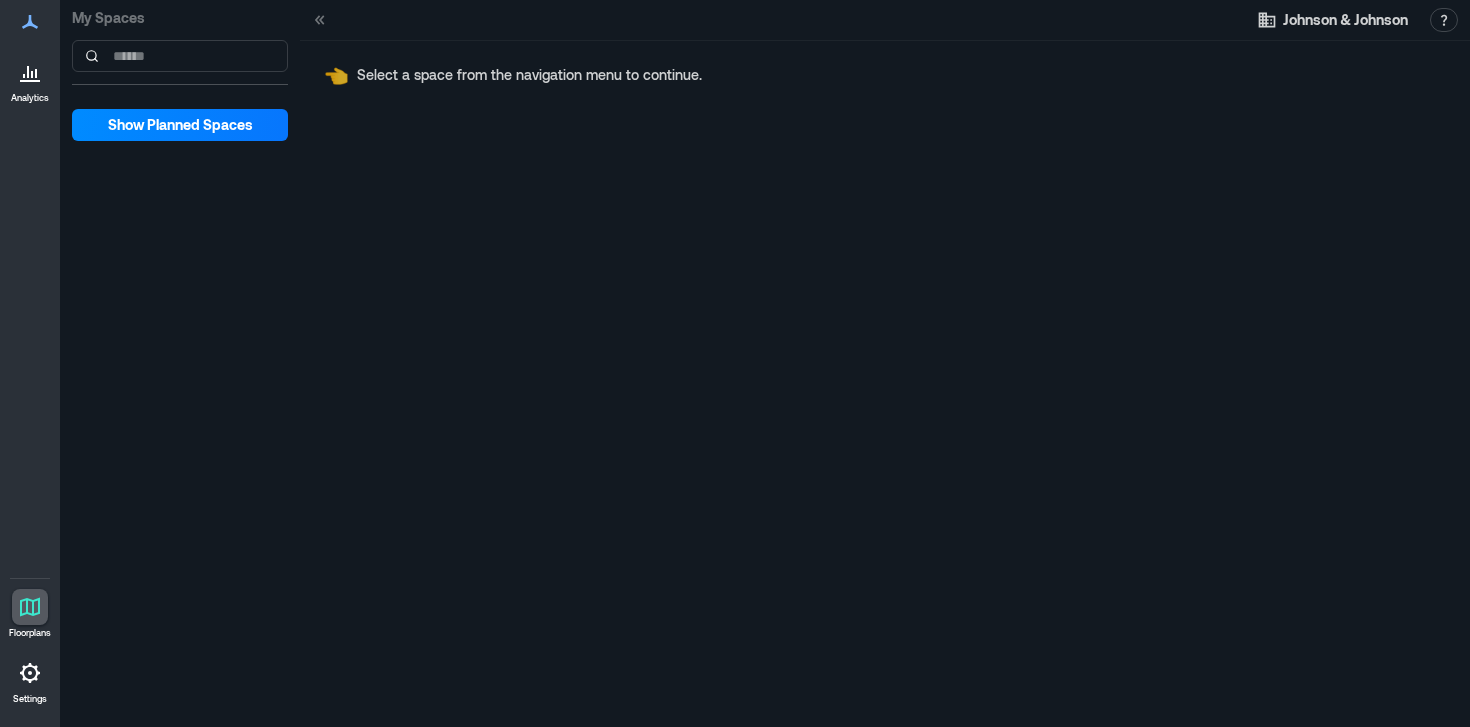click 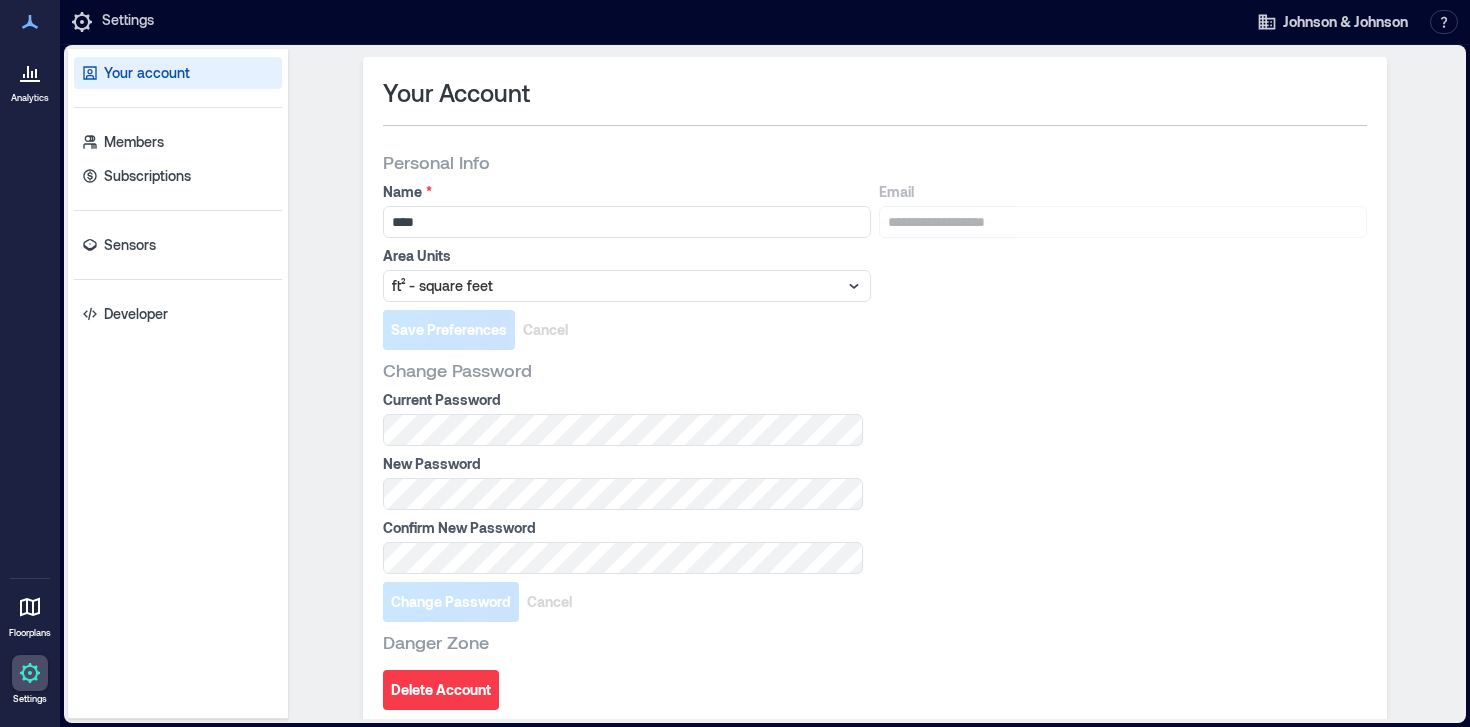 click on "Your account" at bounding box center (178, 73) 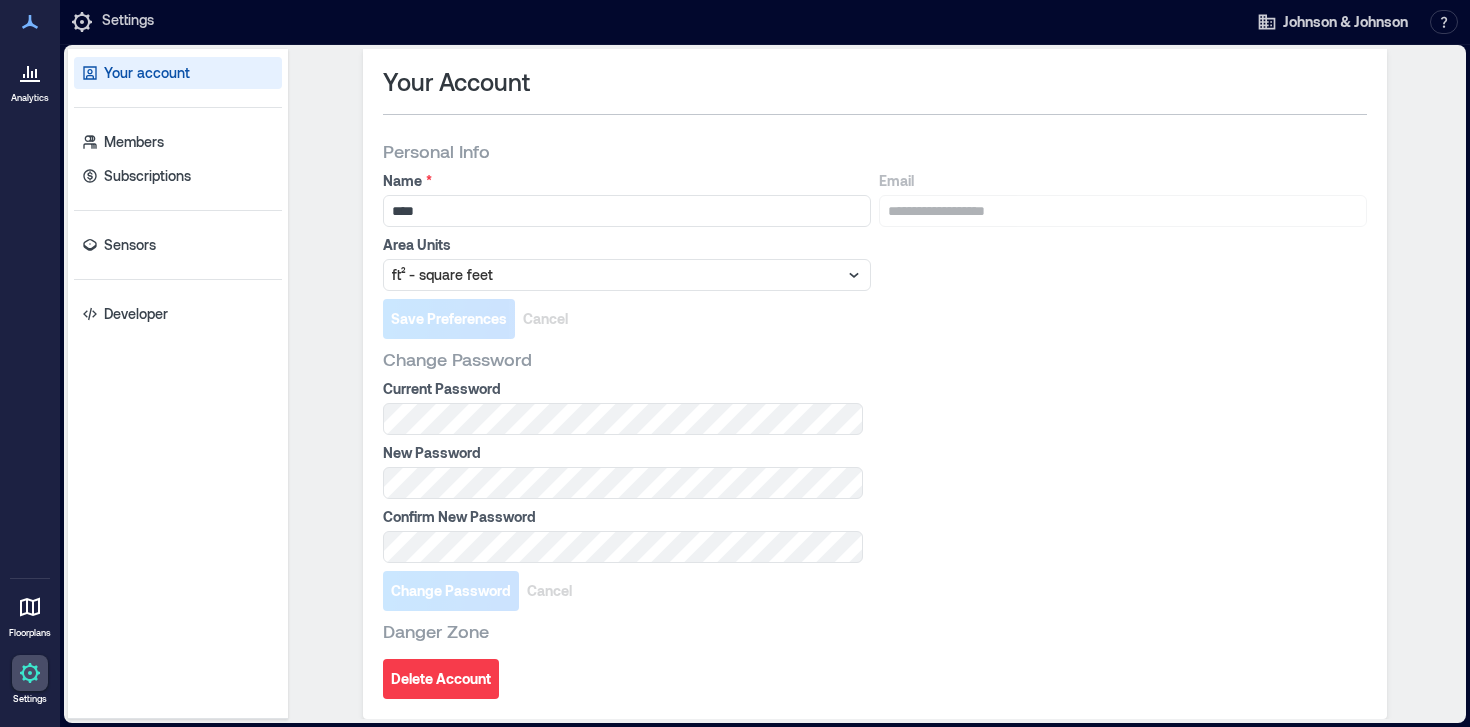 scroll, scrollTop: 0, scrollLeft: 0, axis: both 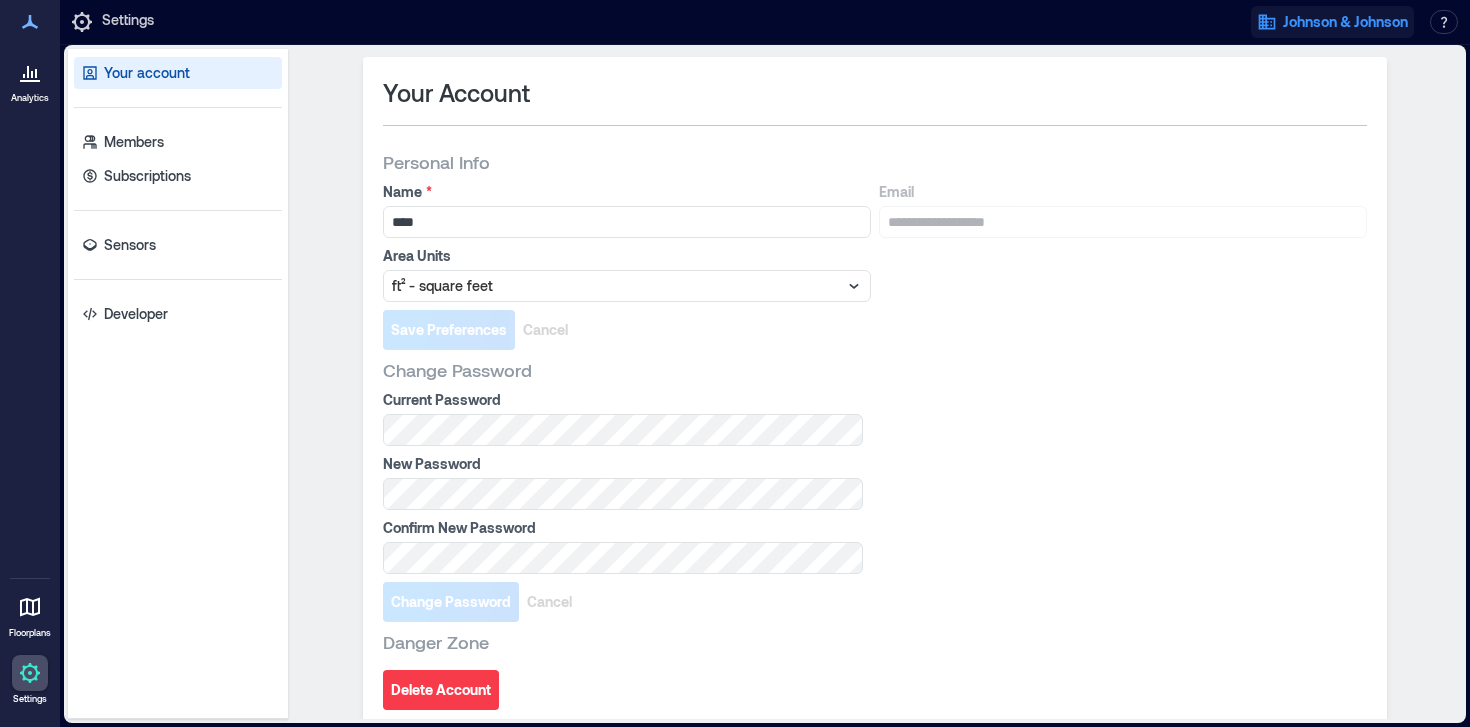 click on "Johnson & Johnson" at bounding box center (1345, 22) 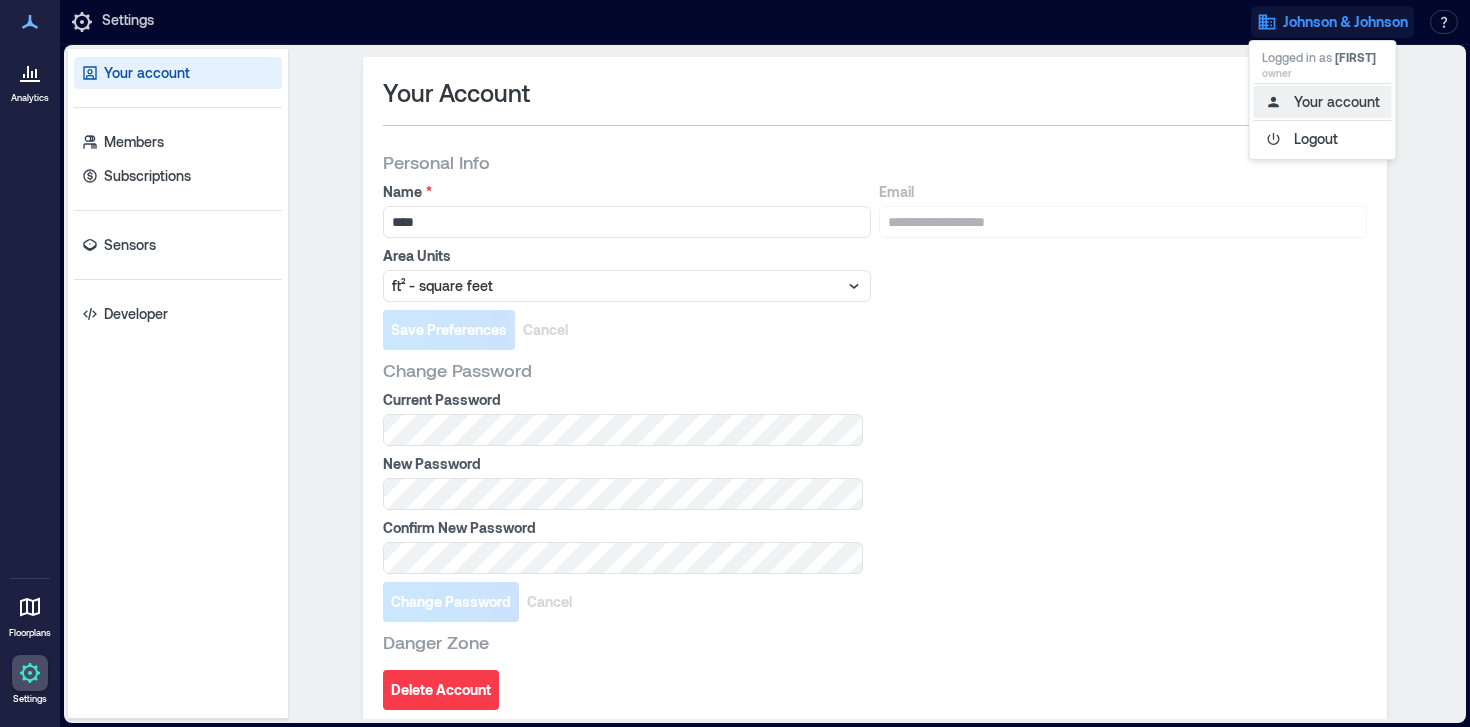 click on "Your account" at bounding box center [1323, 102] 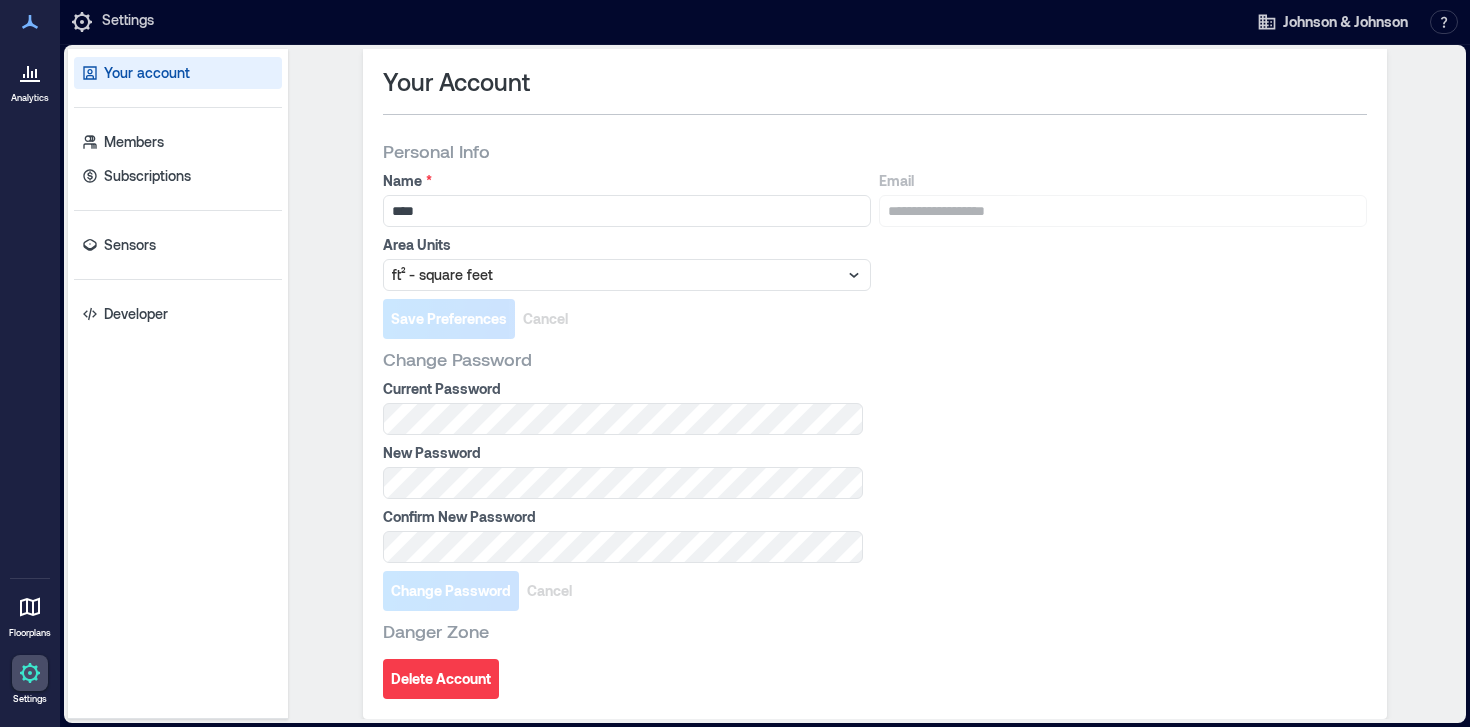 scroll, scrollTop: 0, scrollLeft: 0, axis: both 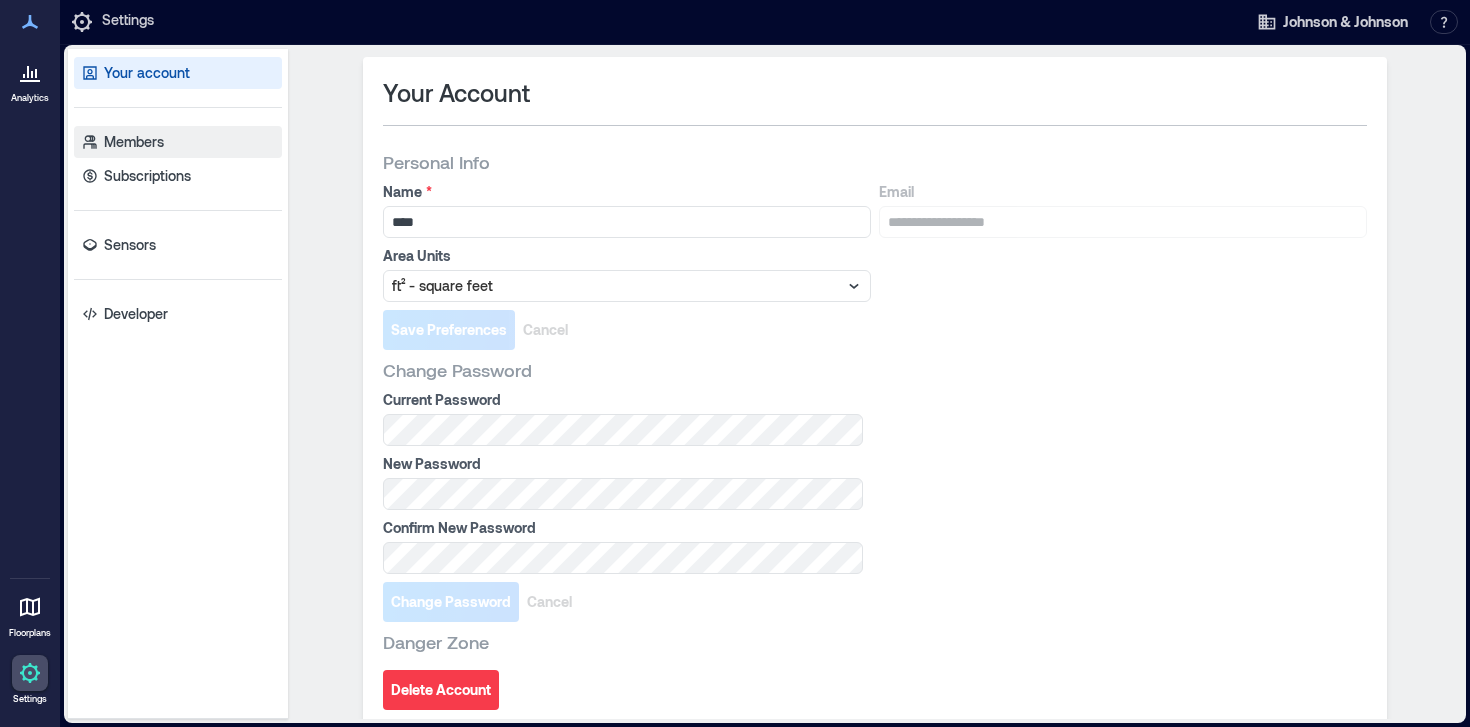 click on "Members" at bounding box center [134, 142] 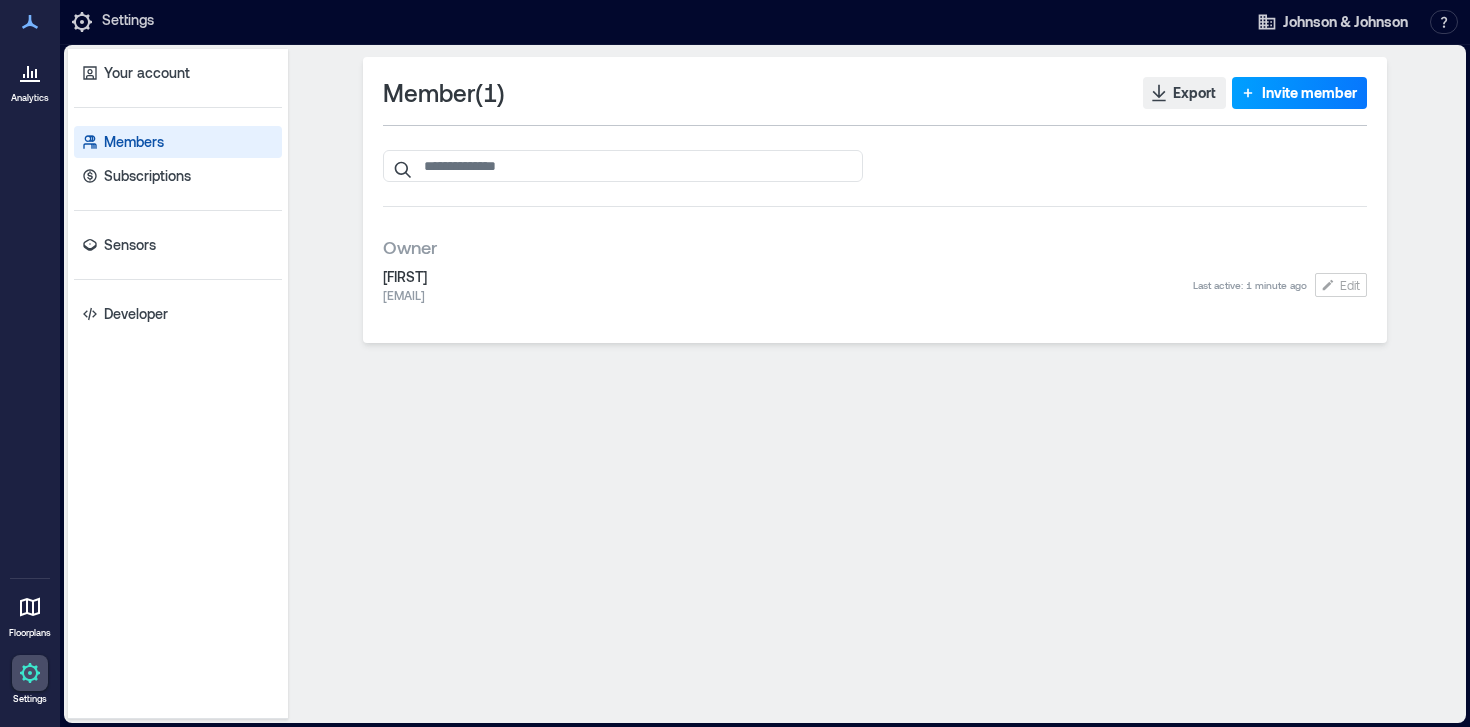click on "Invite member" at bounding box center [1309, 93] 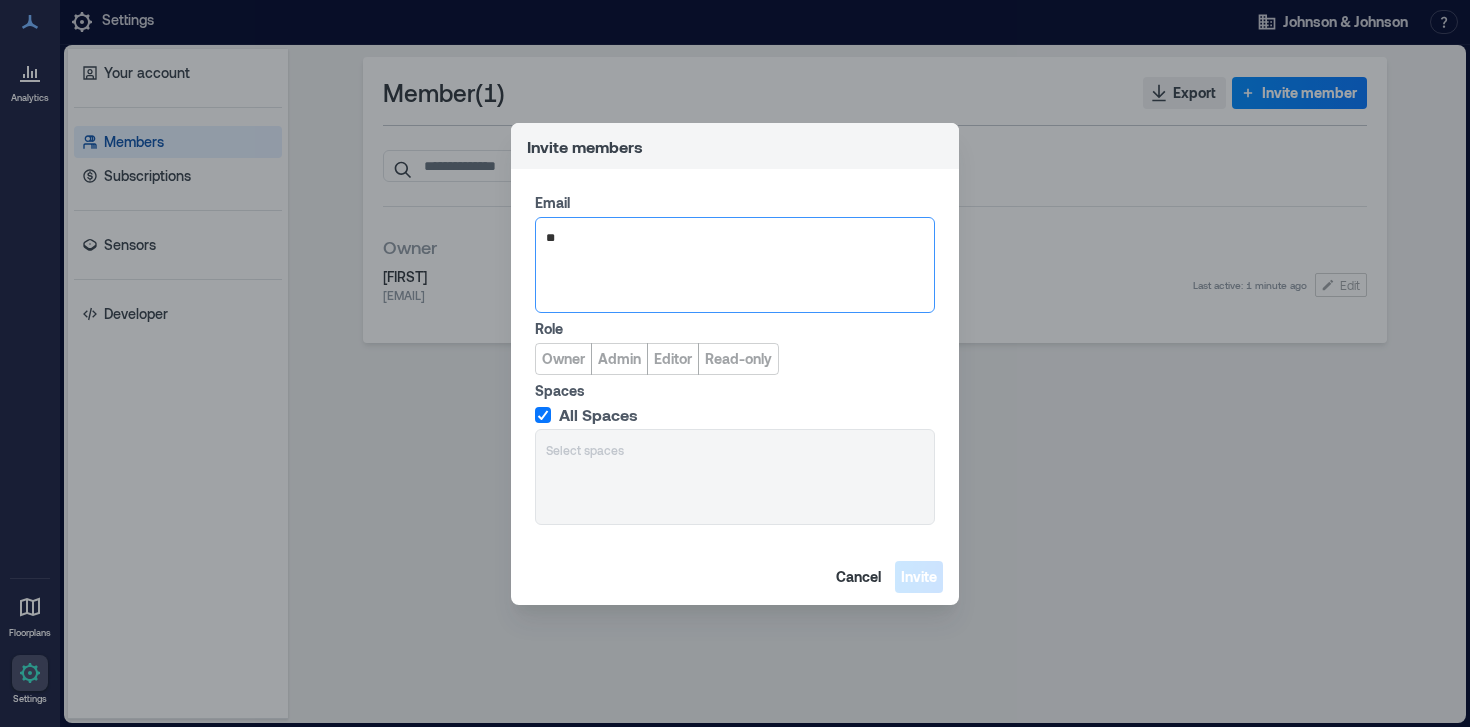 type on "*" 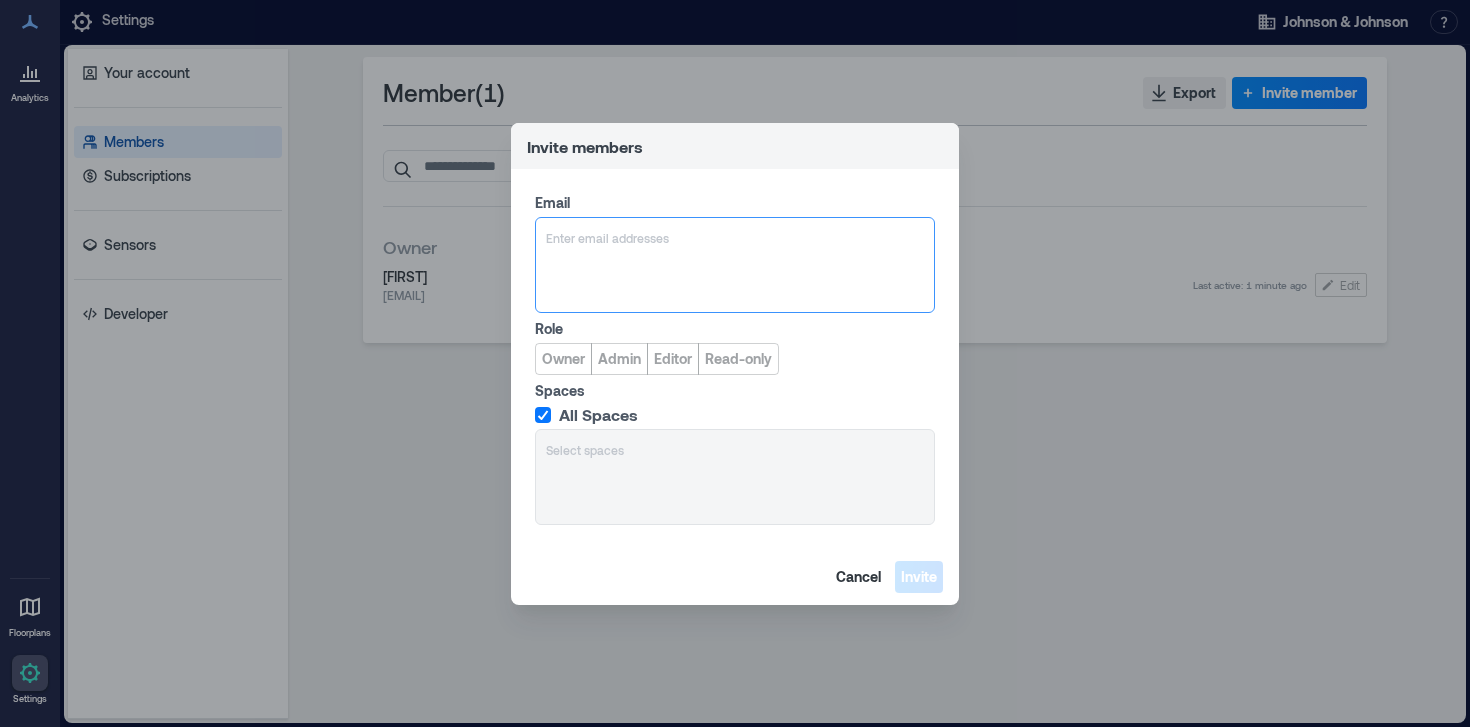 paste on "**********" 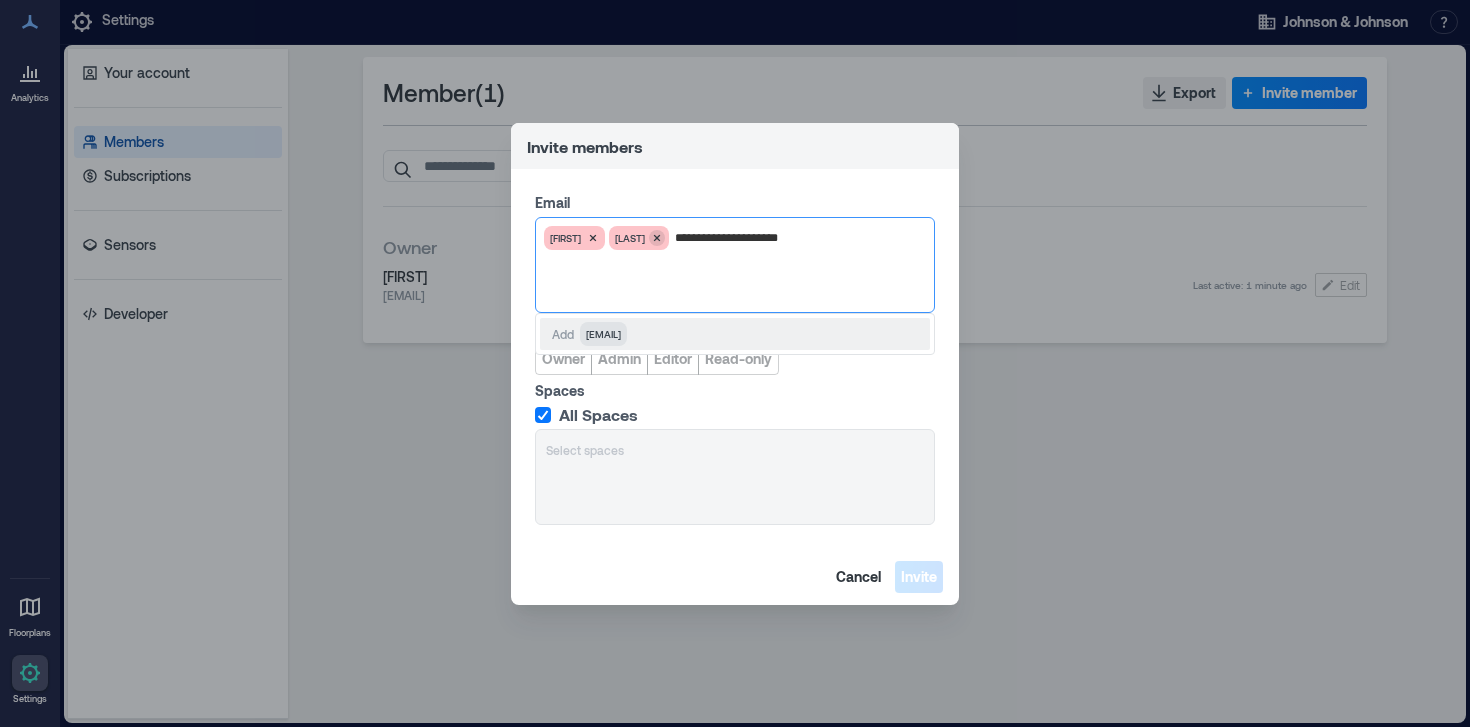 click 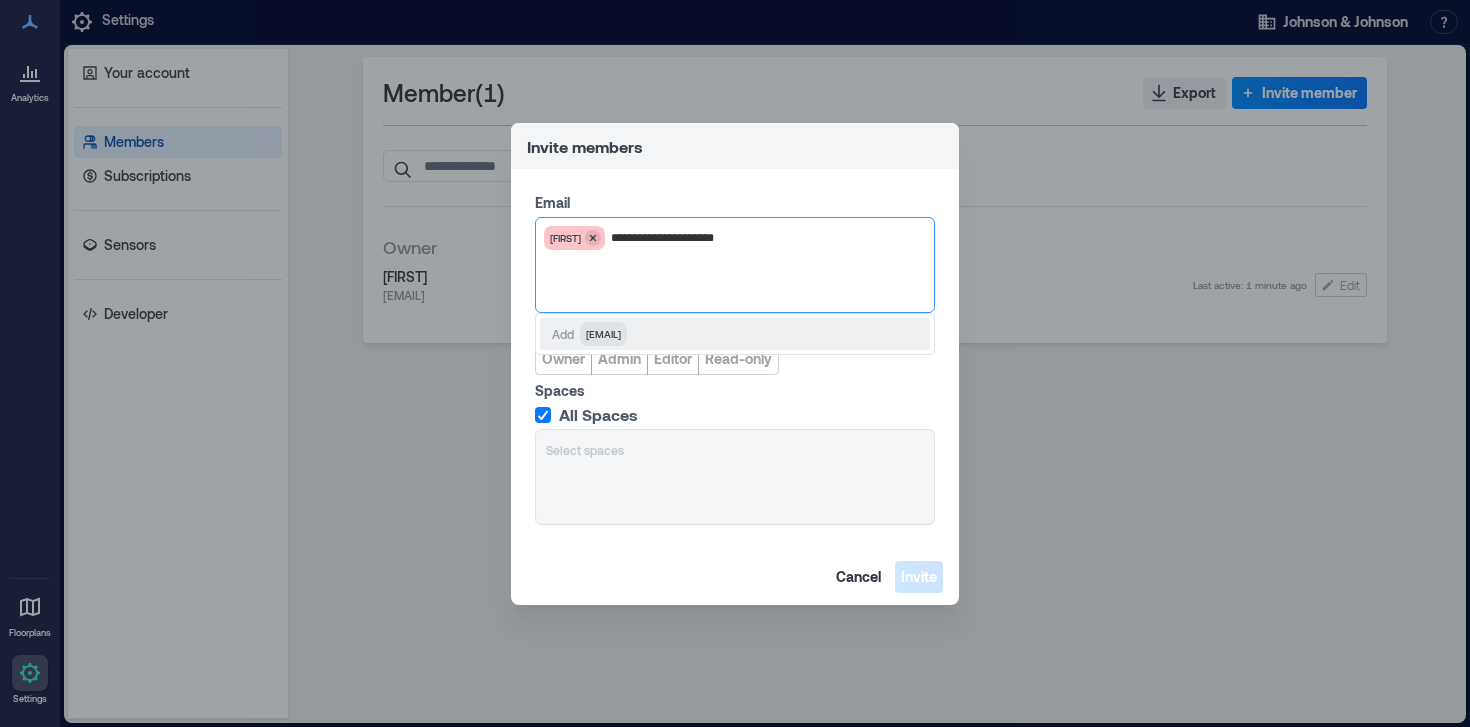 click 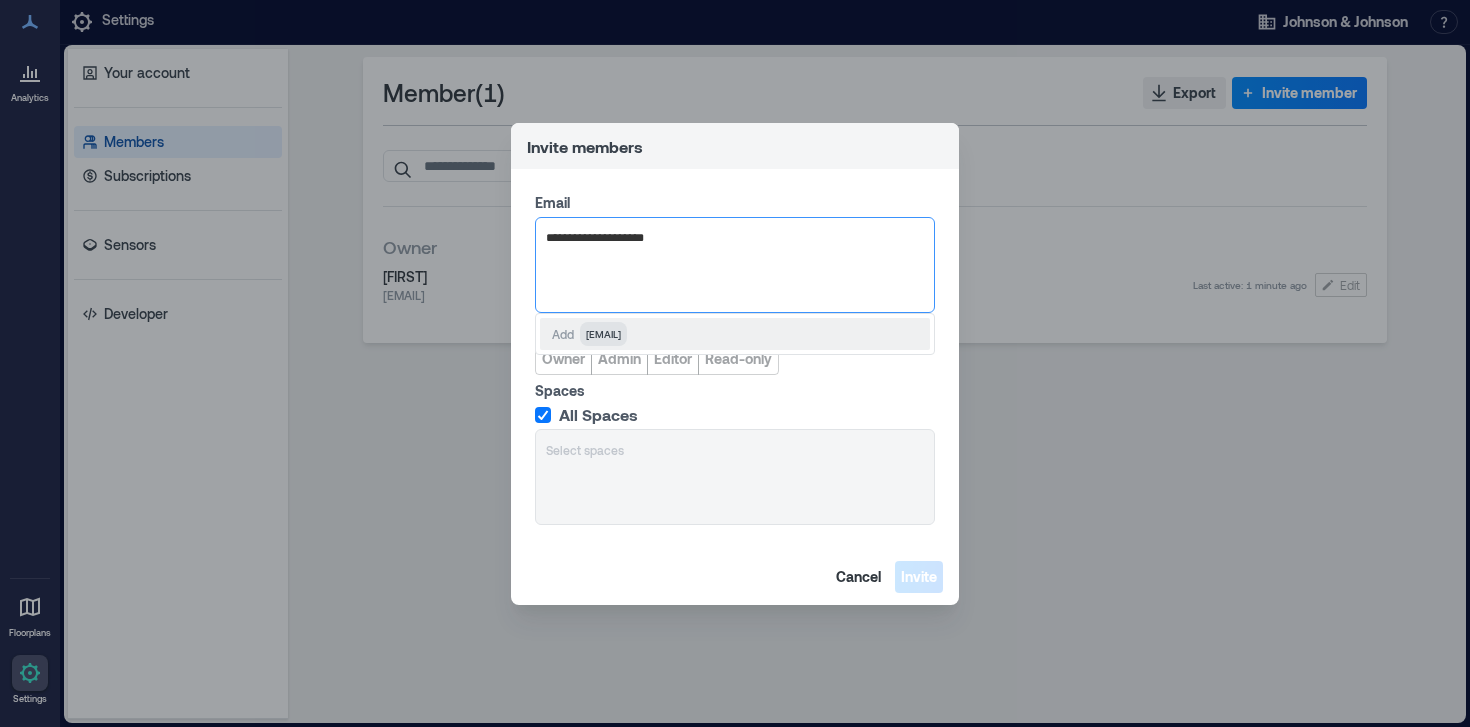 click on "**********" at bounding box center [612, 238] 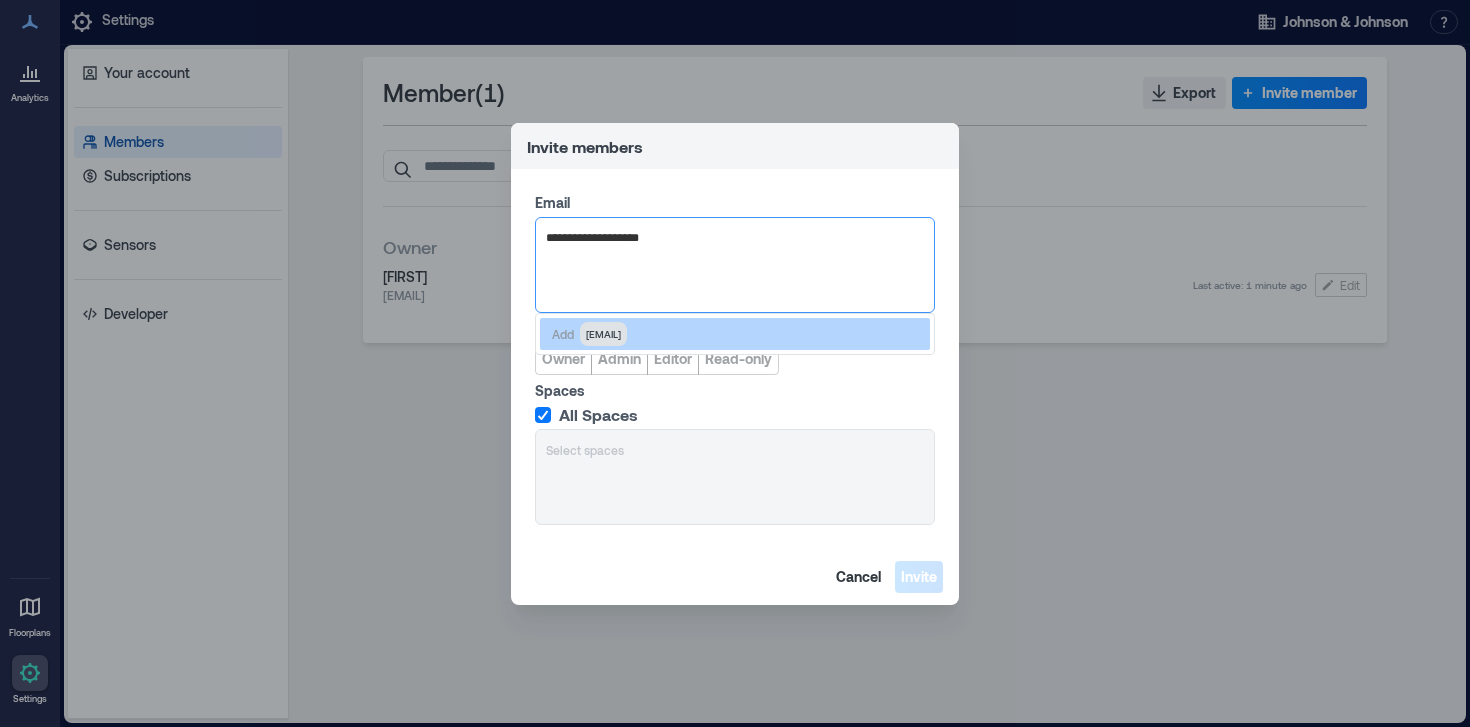 click on "RGomez2@its.jnj.com" at bounding box center [603, 334] 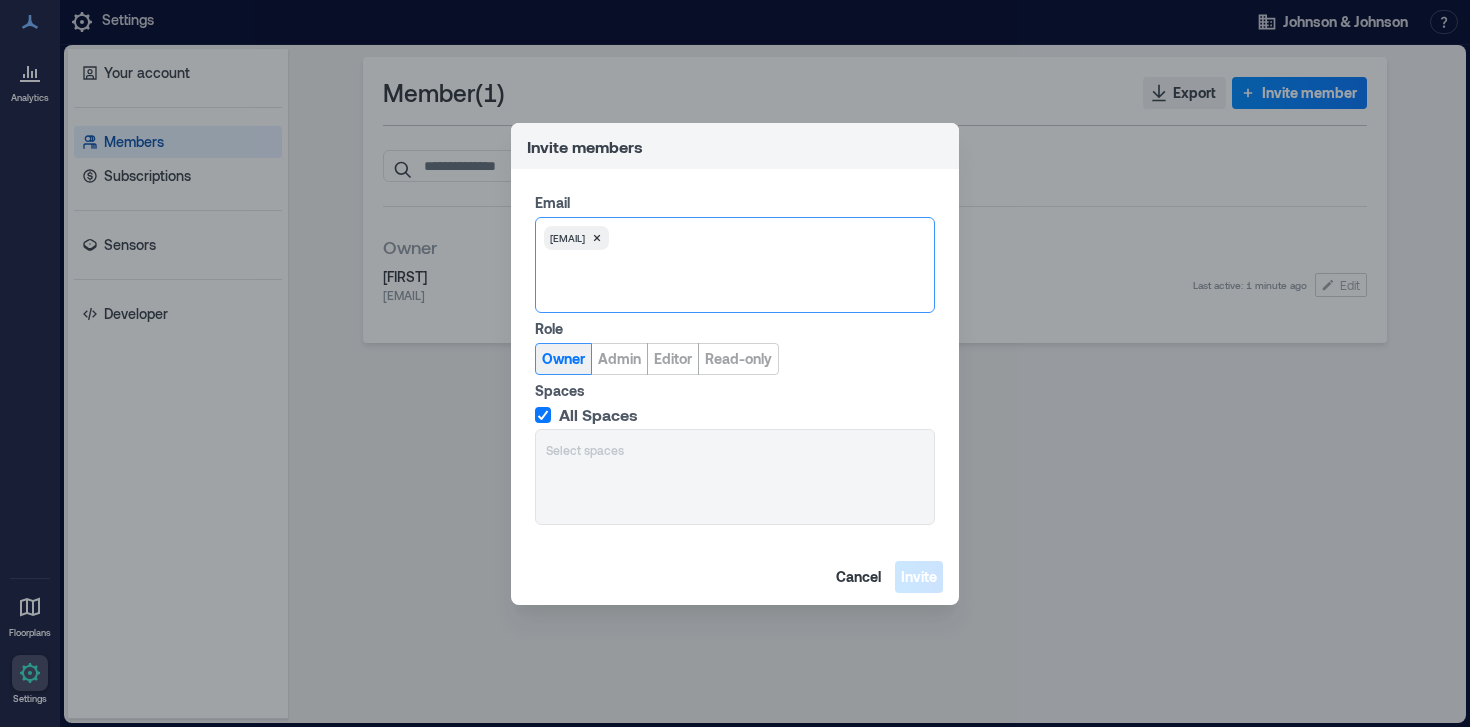 click on "Owner" at bounding box center (563, 359) 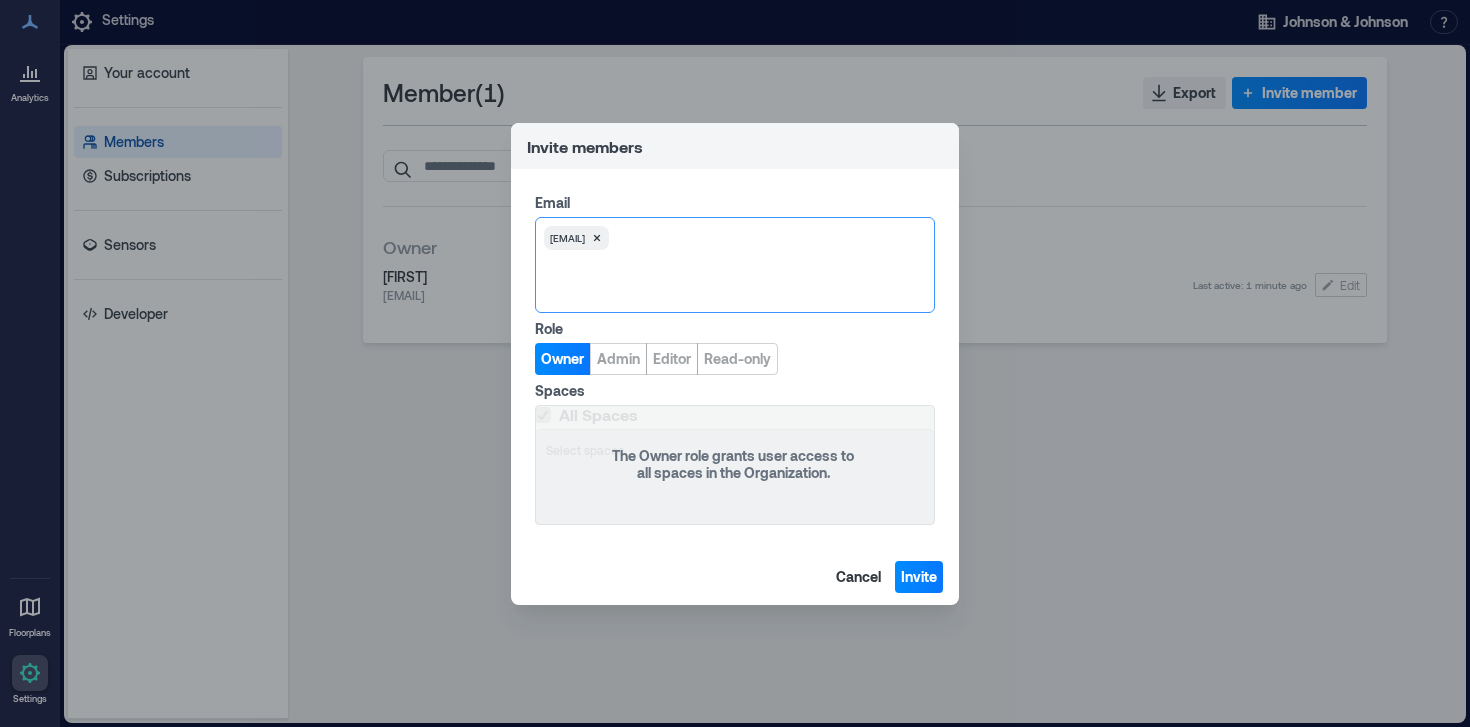click at bounding box center [769, 238] 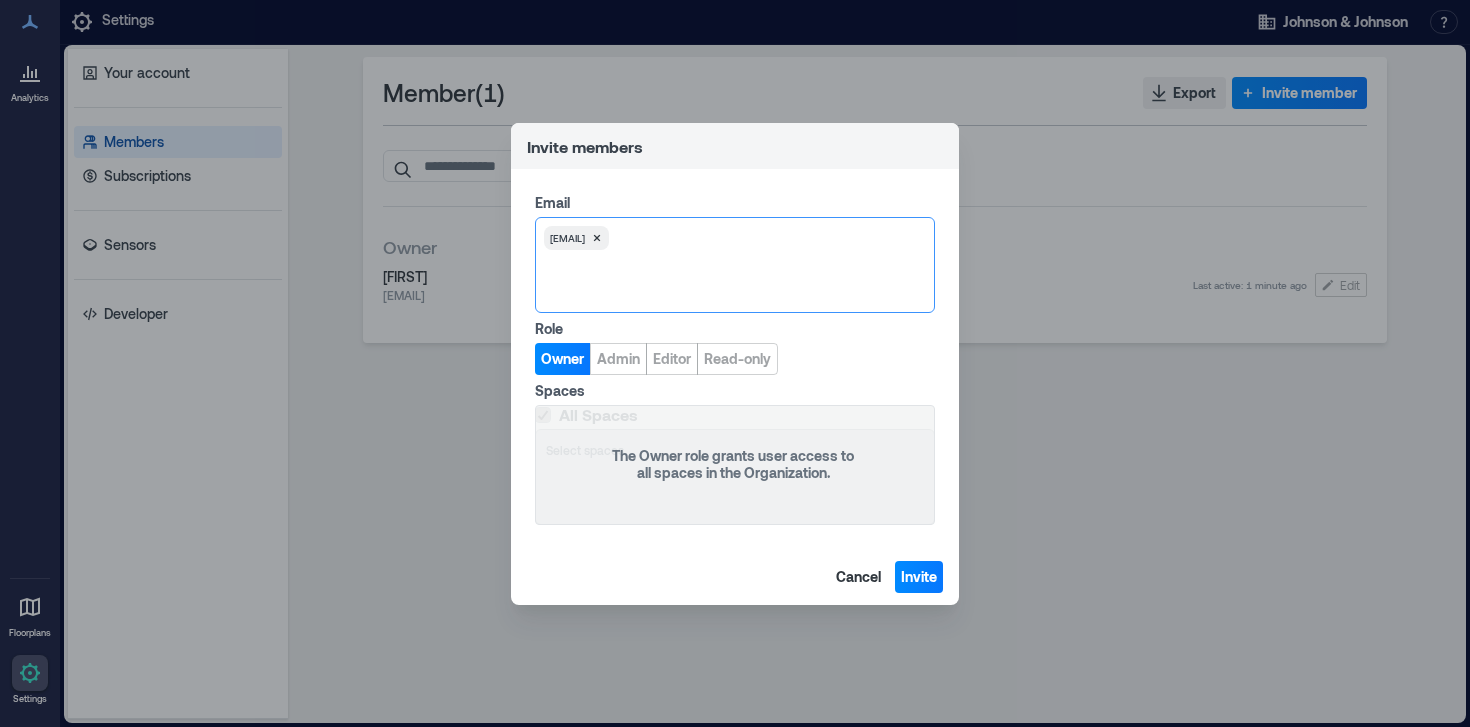 paste on "**********" 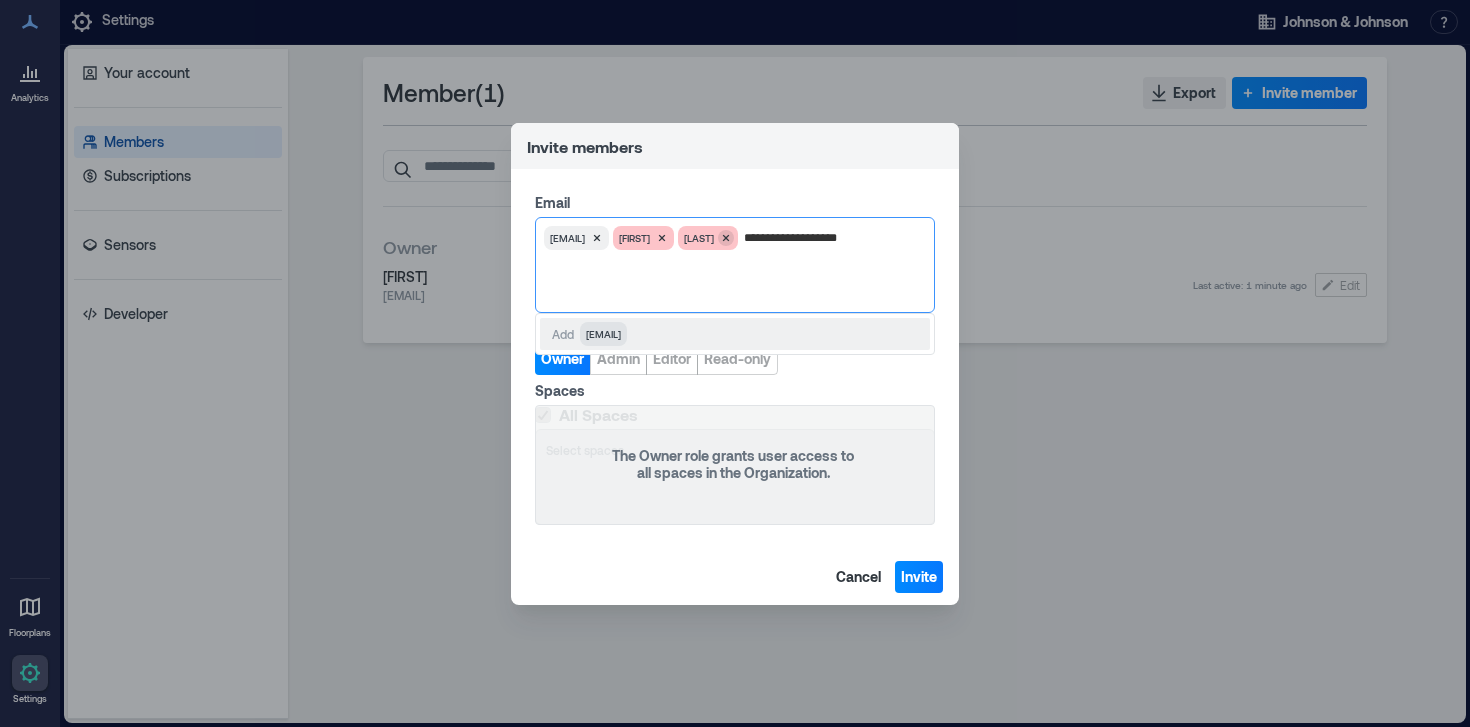 click 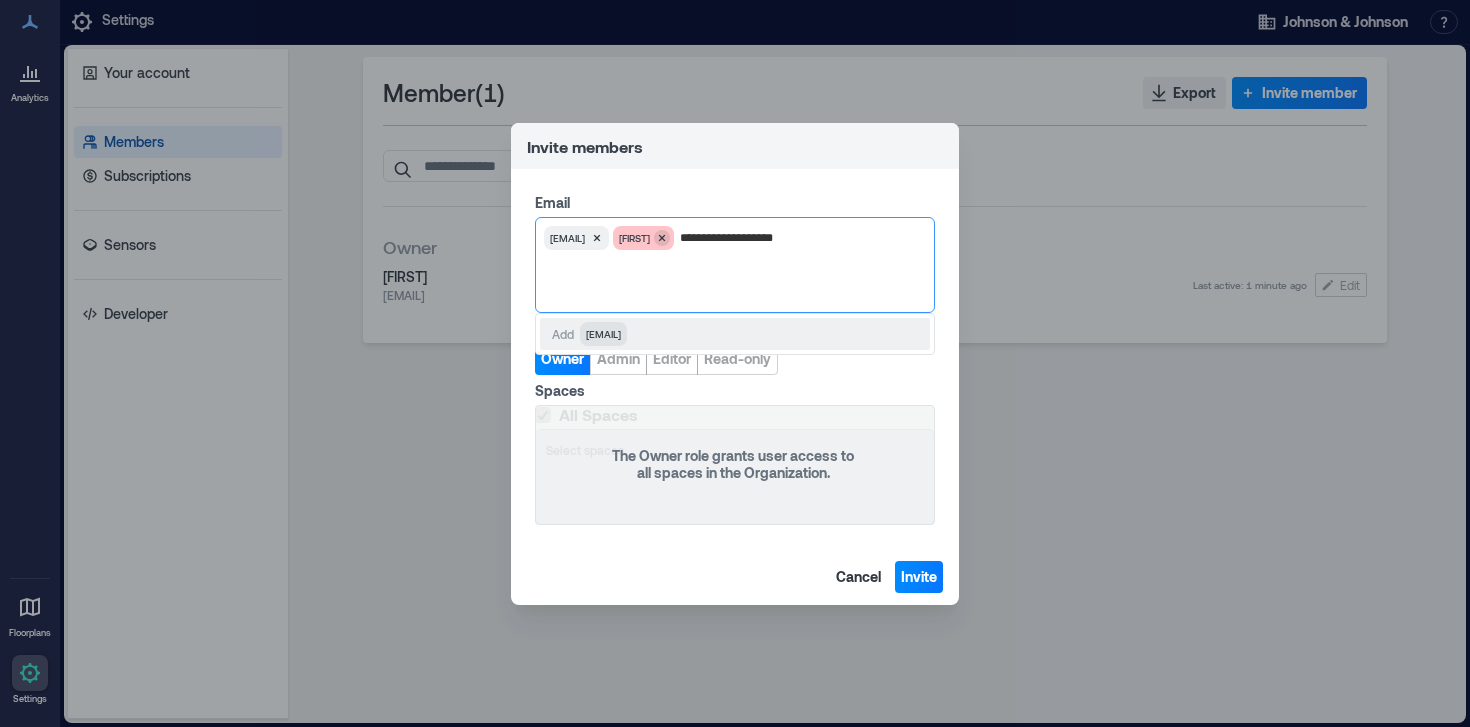 click 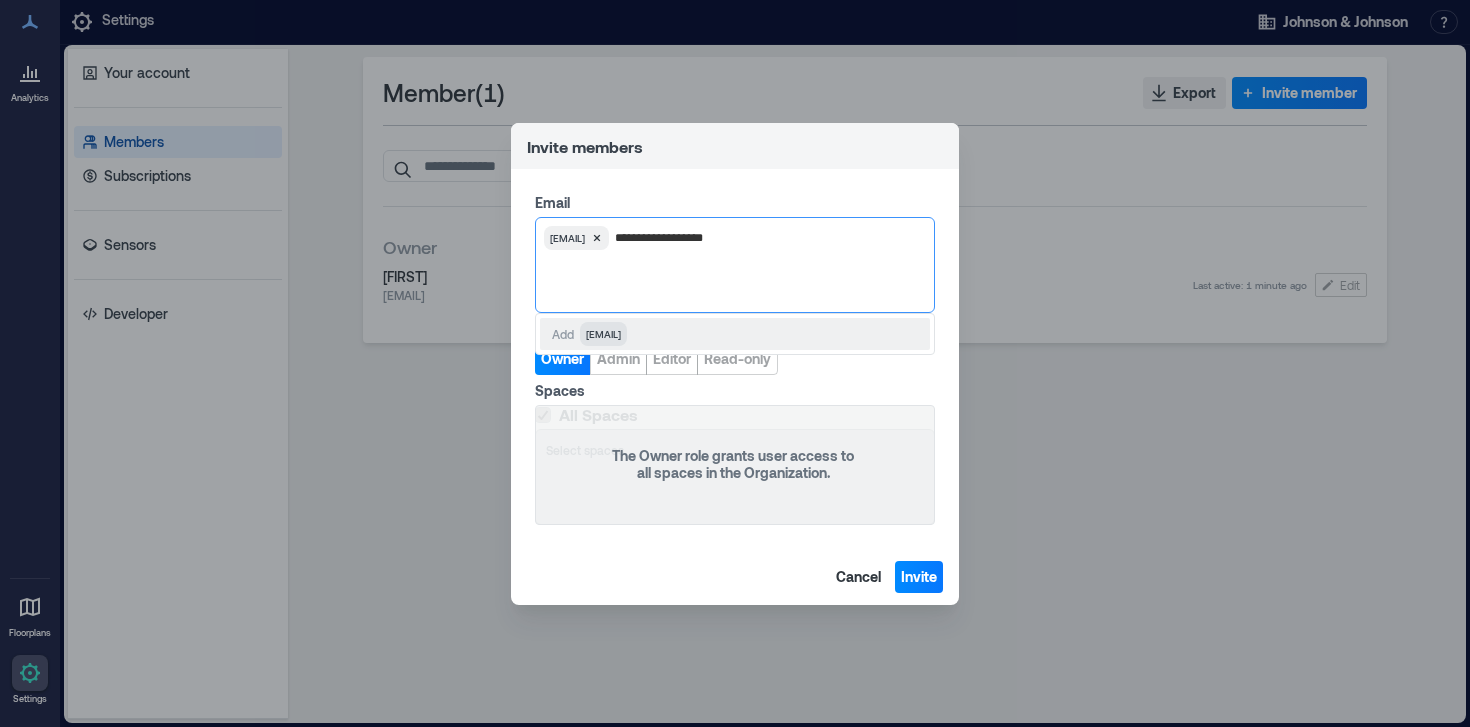 click on "**********" at bounding box center (672, 238) 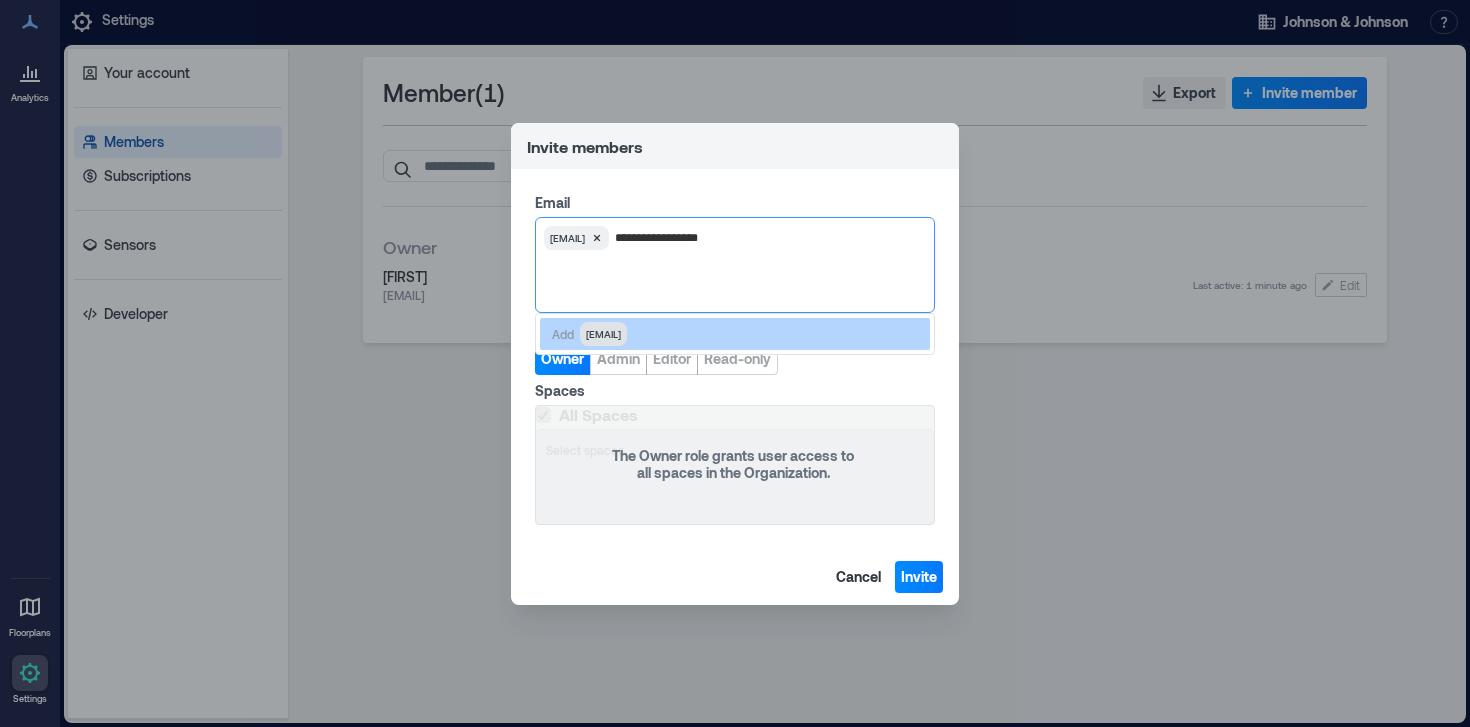 click on "ZButt@ITS.JNJ.com" at bounding box center (603, 334) 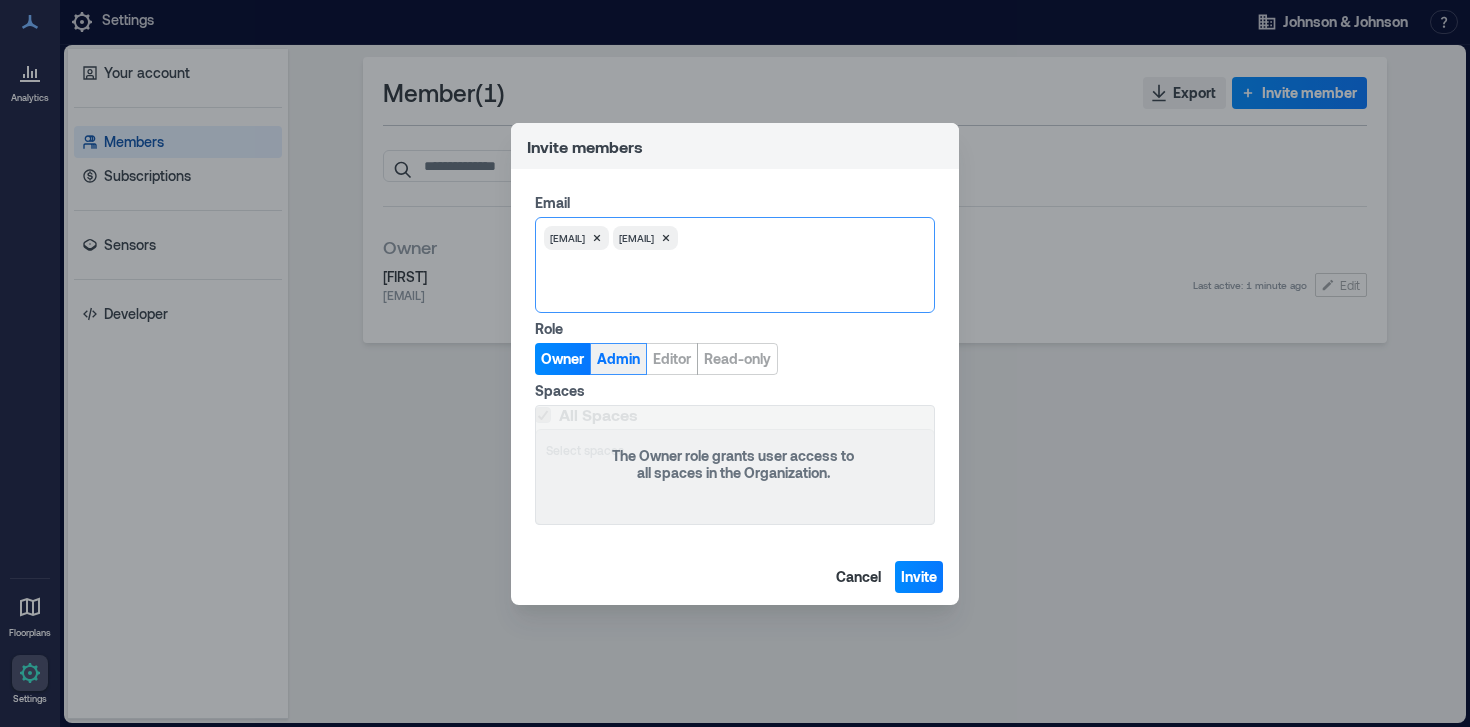 click on "Admin" at bounding box center (618, 359) 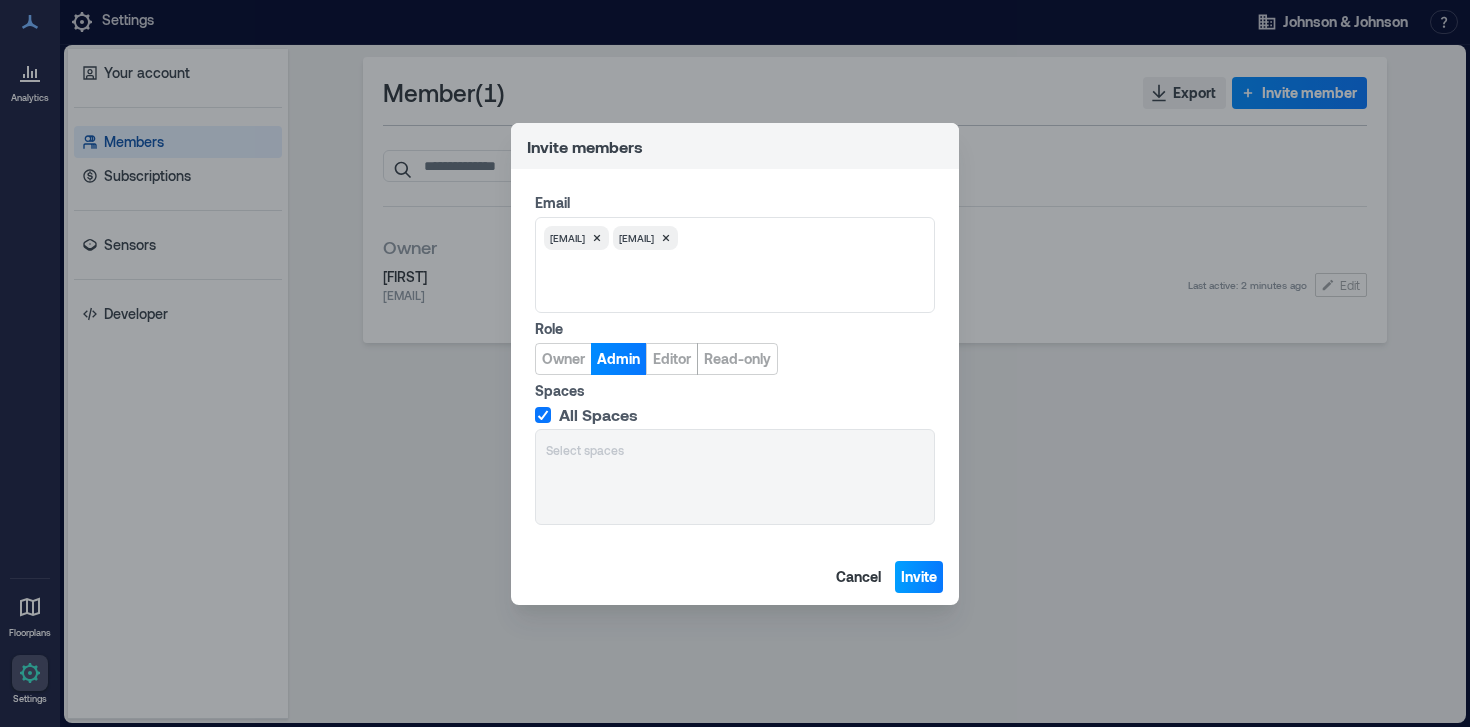 click on "Invite" at bounding box center (919, 577) 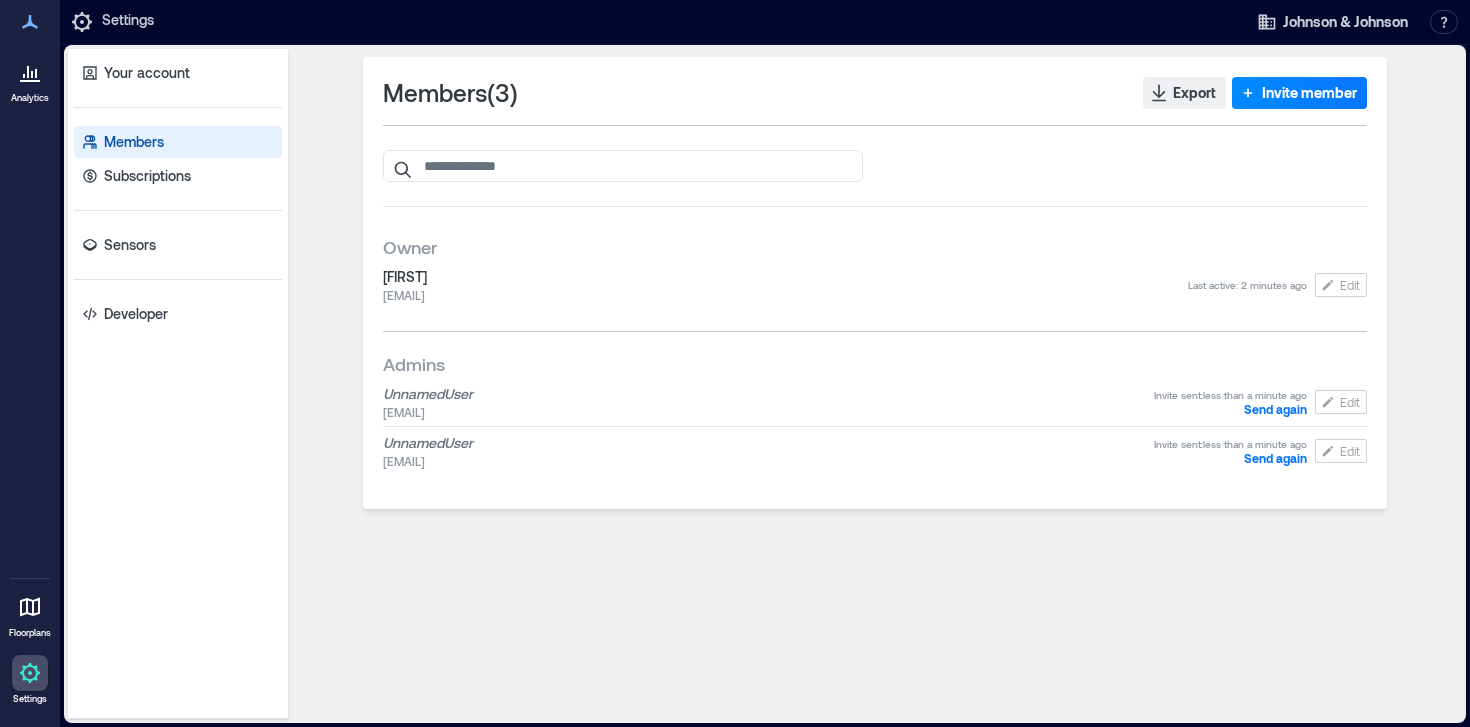 click on "Unnamed   User" at bounding box center (428, 393) 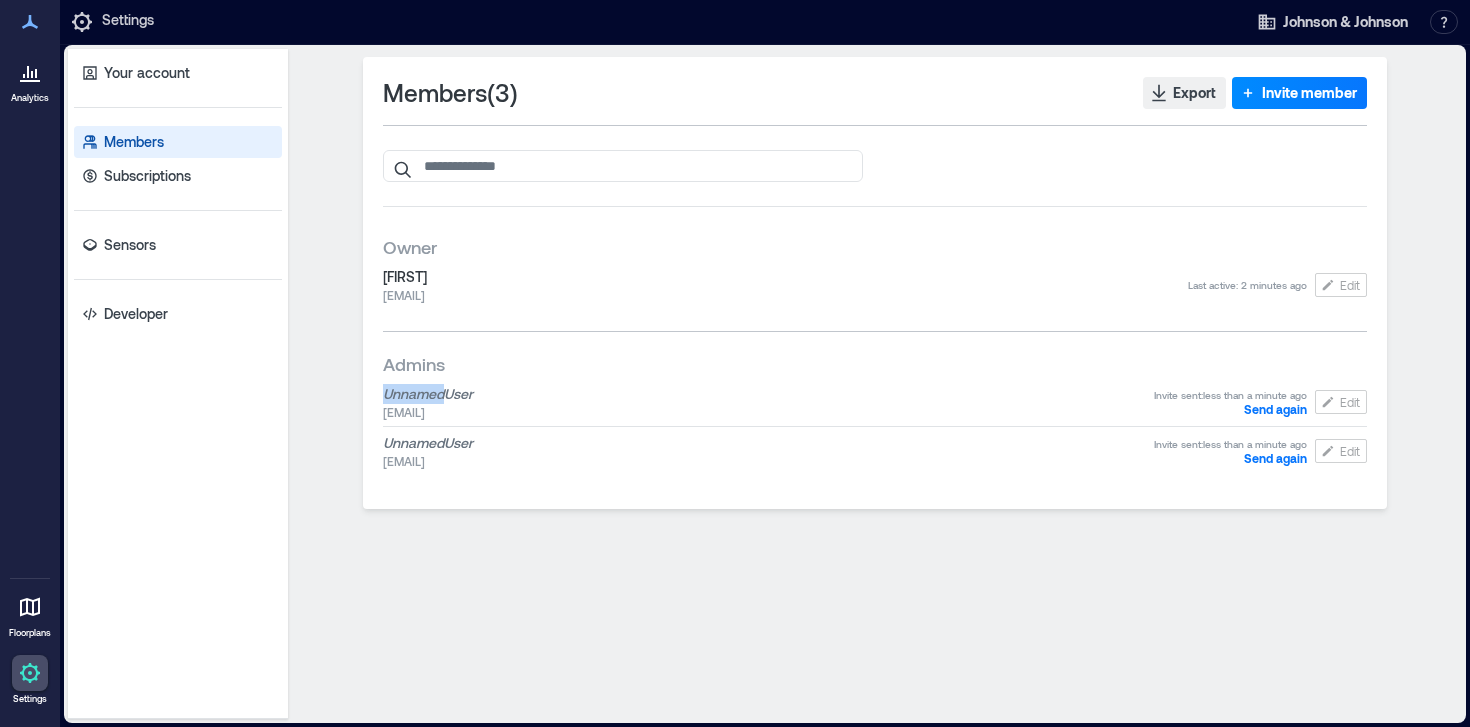 click on "Unnamed   User" at bounding box center [428, 393] 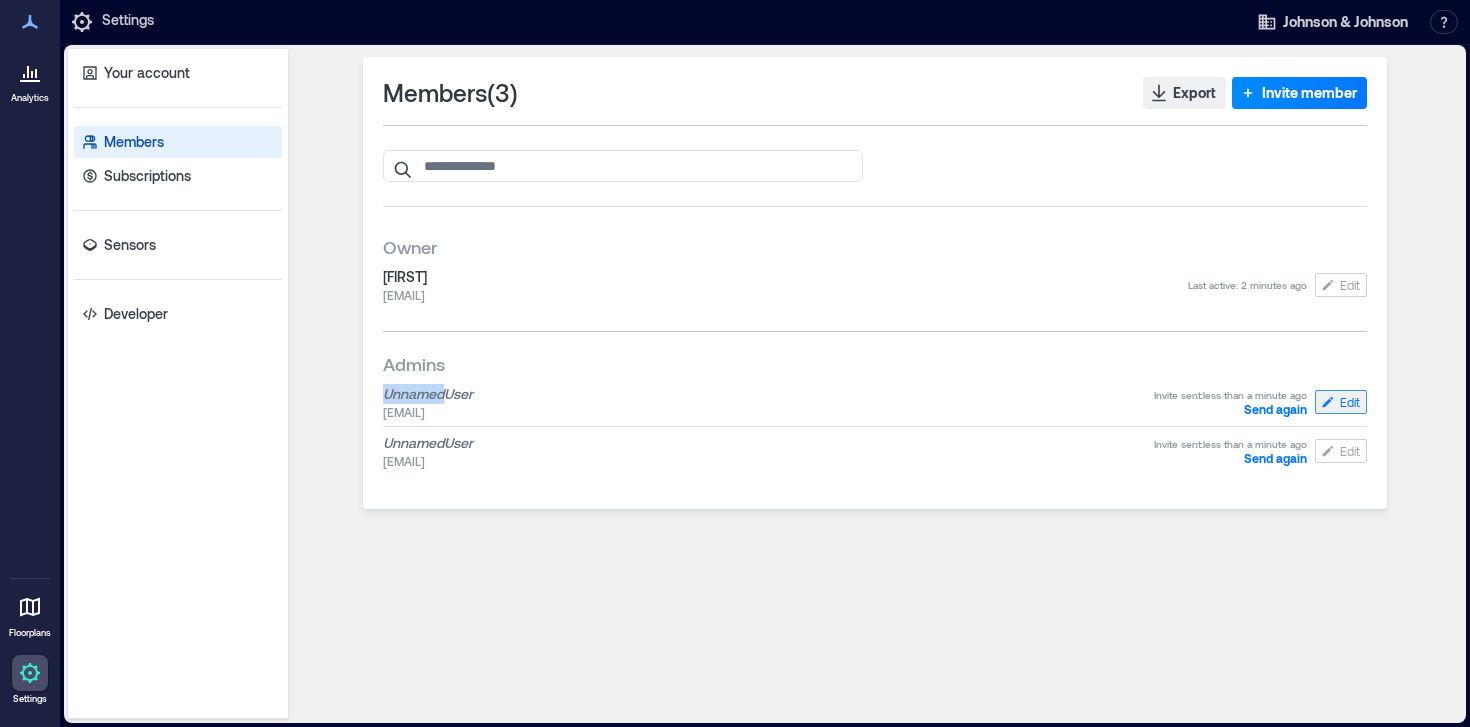 click on "Edit" at bounding box center [1350, 402] 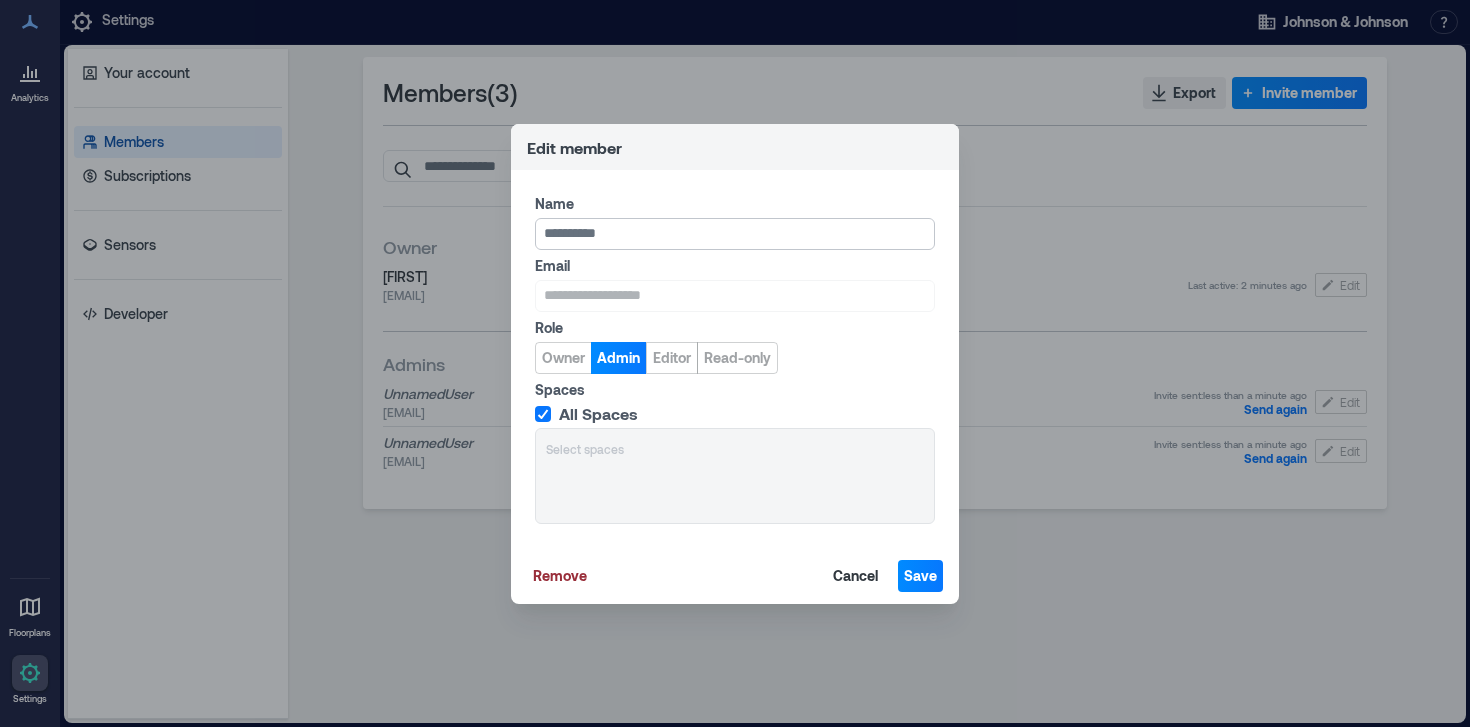 click on "Name" at bounding box center (735, 234) 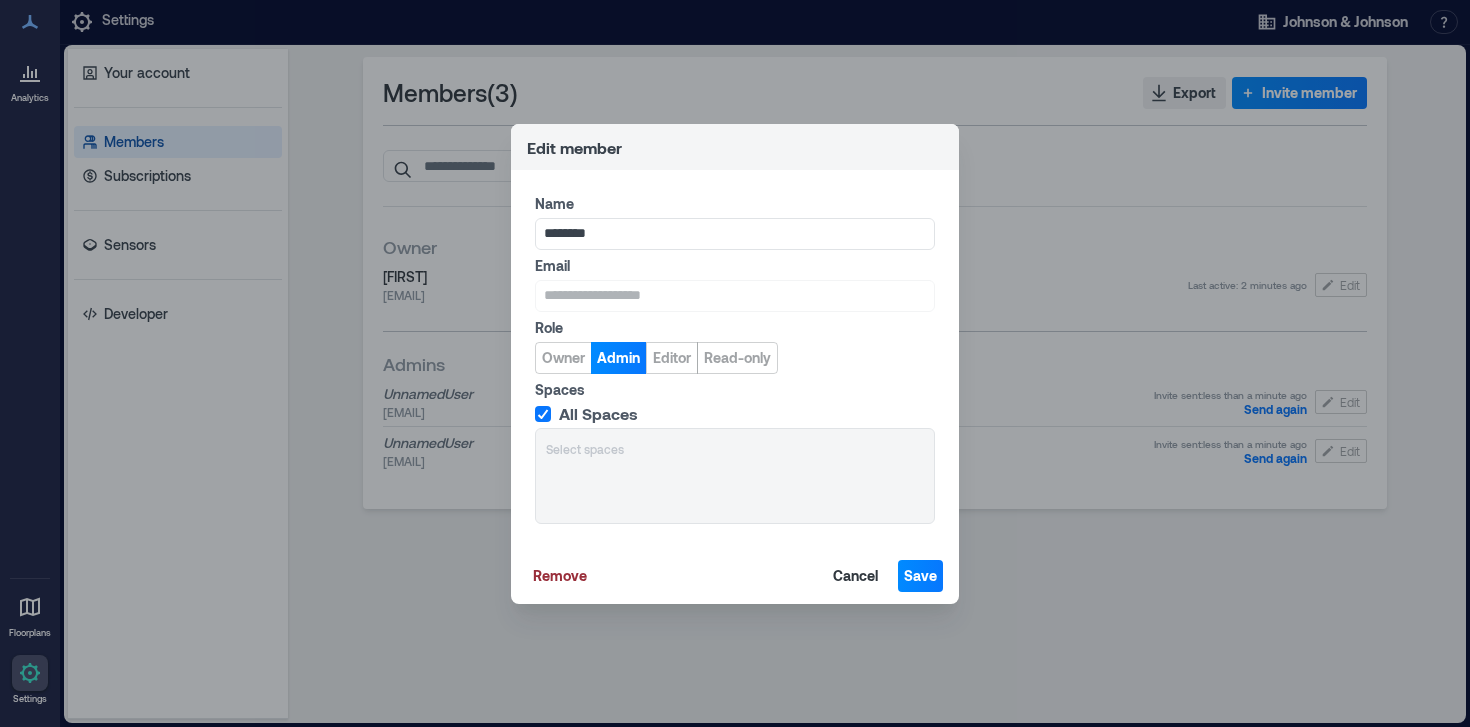 type on "*******" 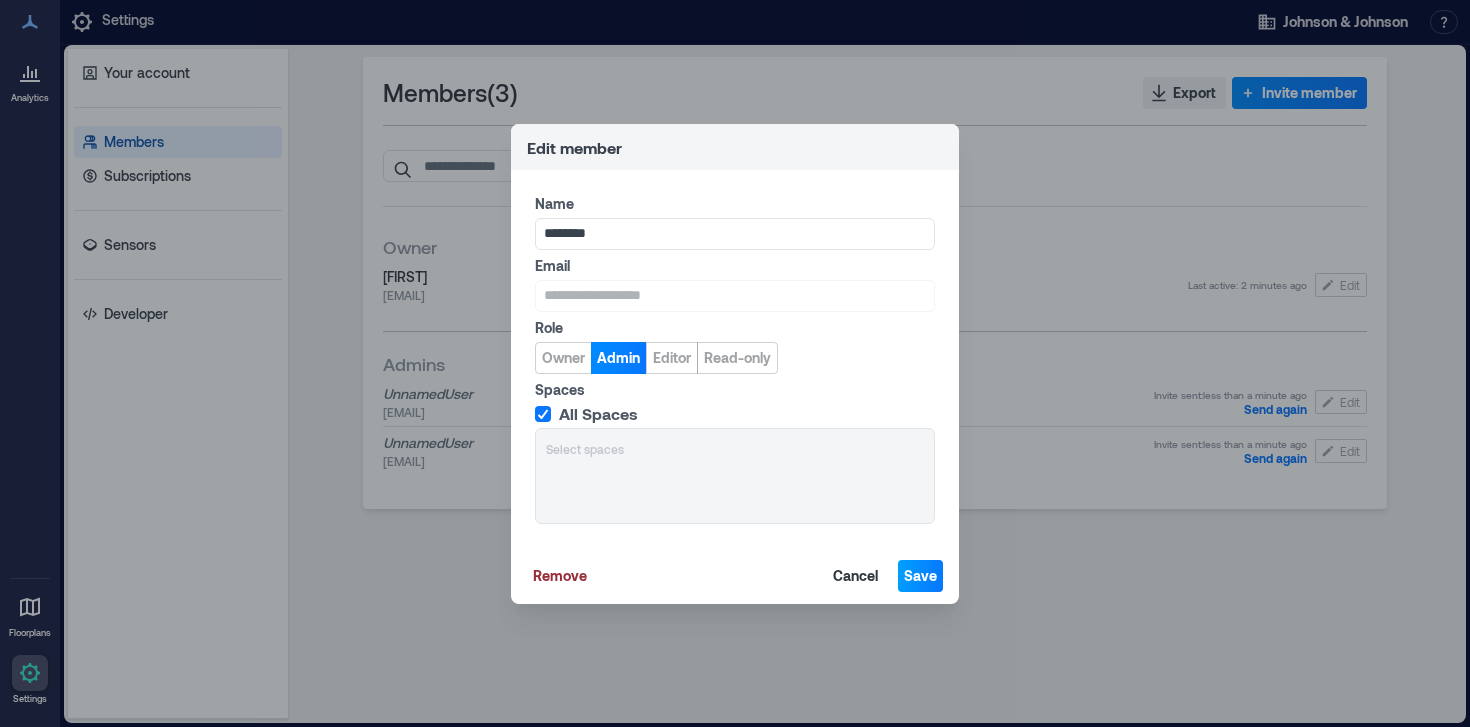 click on "Save" at bounding box center (920, 576) 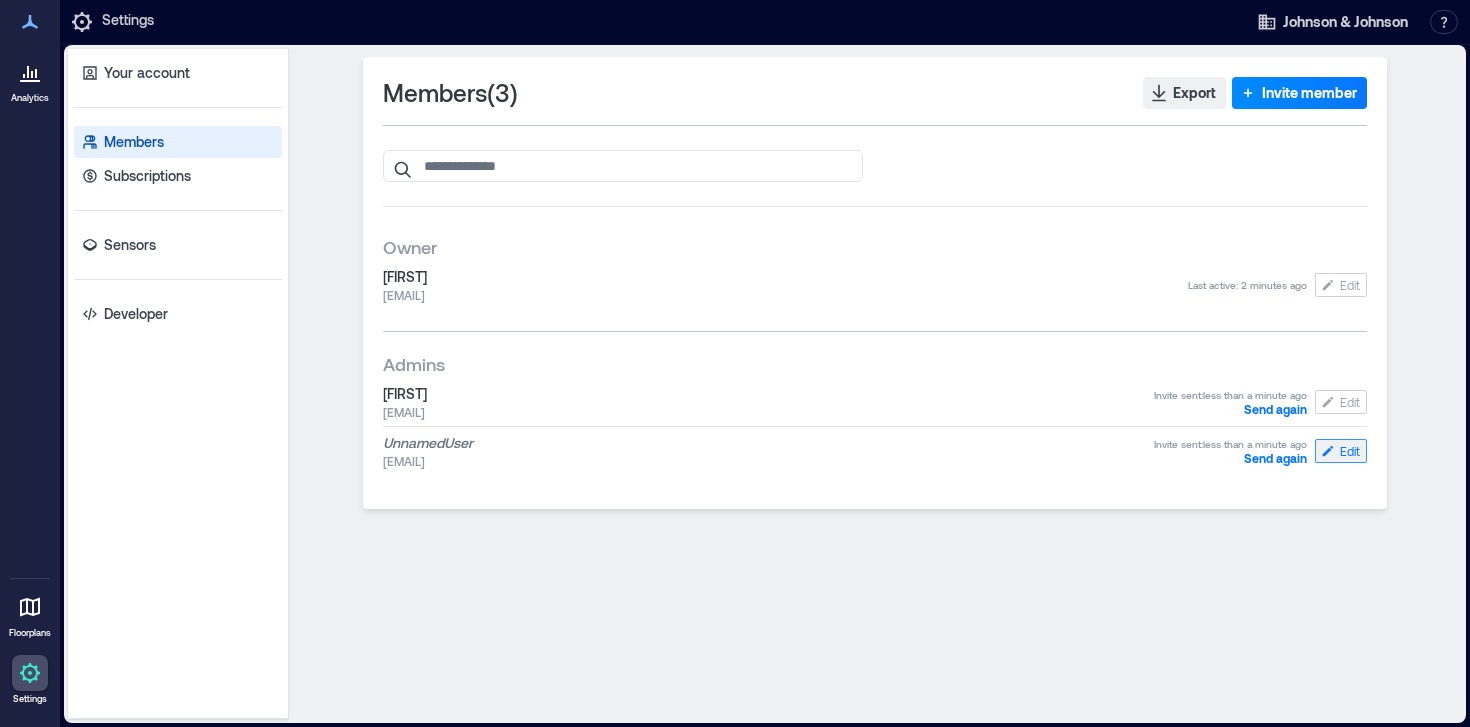 click on "Edit" at bounding box center [1350, 451] 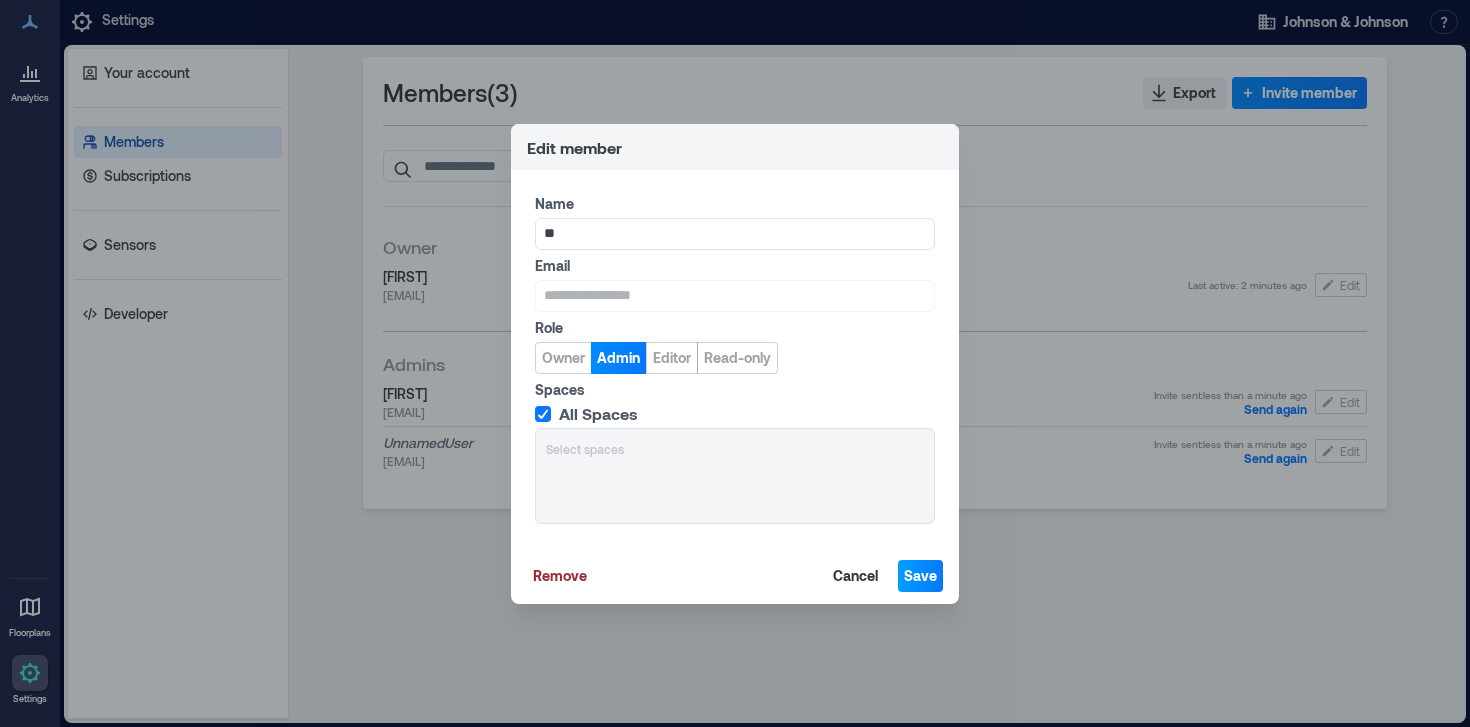 type on "**" 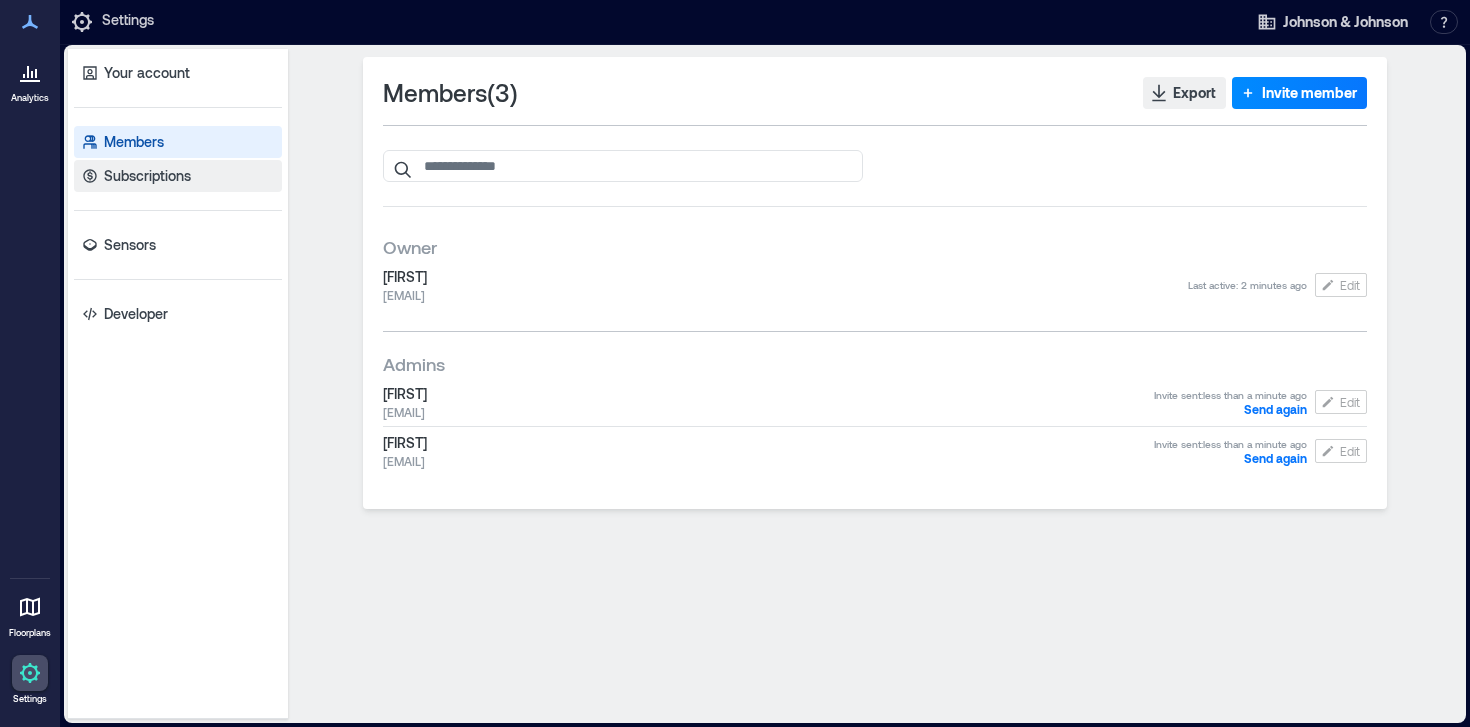 click on "Subscriptions" at bounding box center (147, 176) 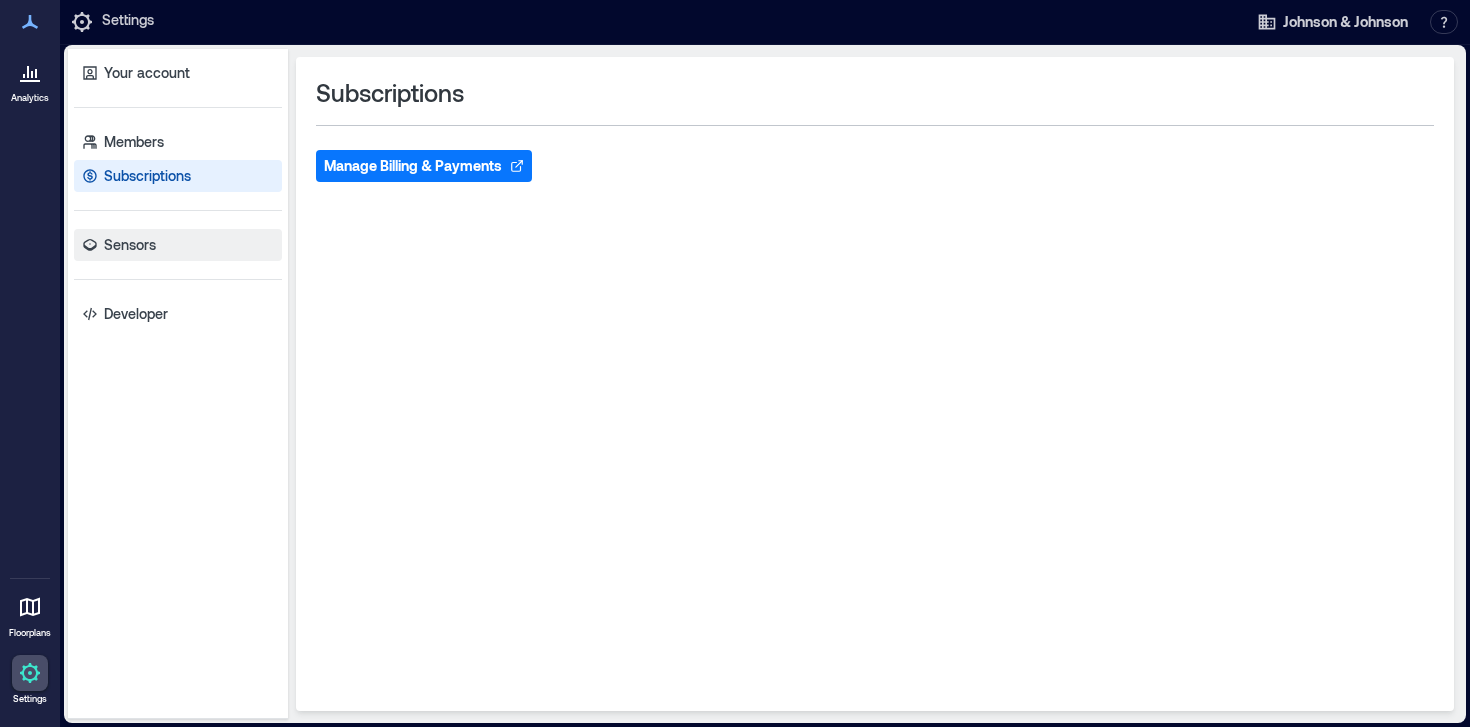 click on "Sensors" at bounding box center [178, 245] 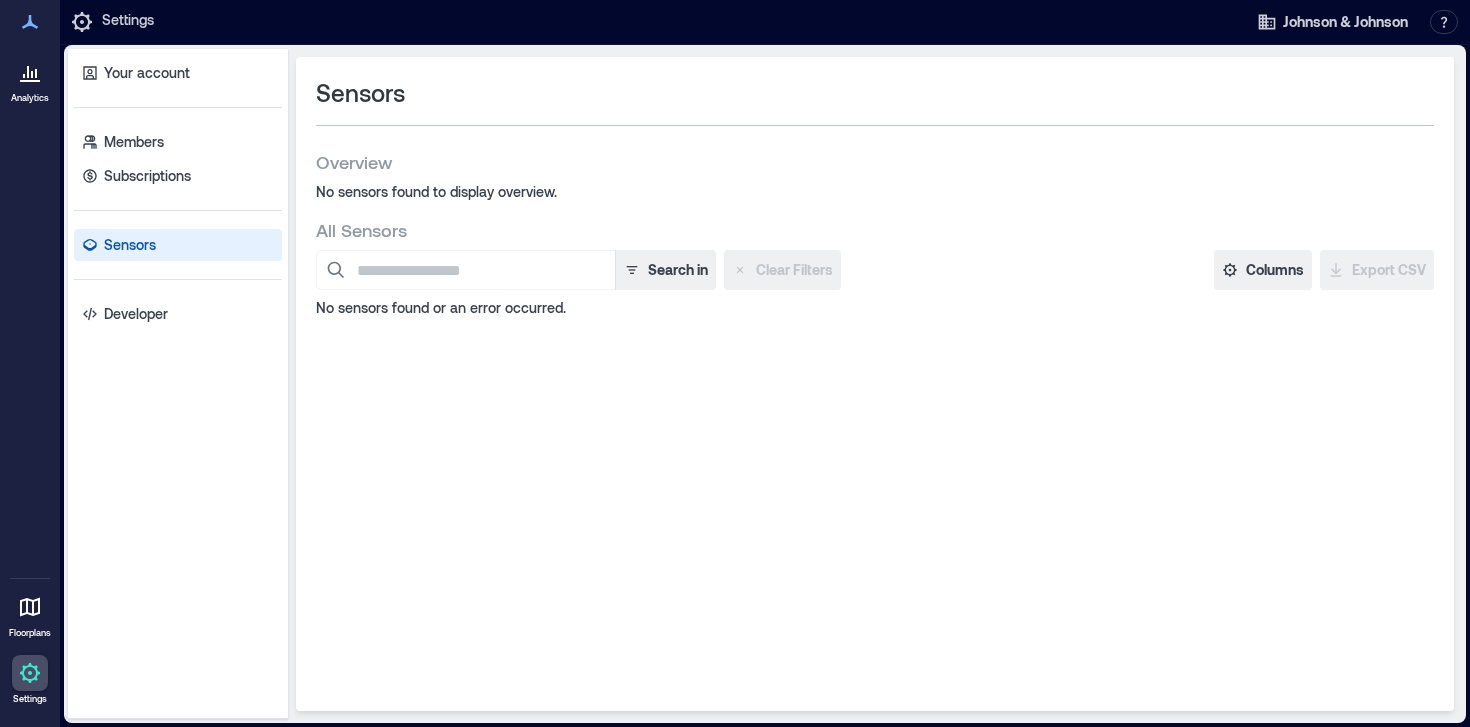click on "Sensors Overview No sensors found to display overview. All Sensors Search in Clear Filters Columns Serial Number Status Type Building Floor Space Firmware Ethernet MAC WiFi MAC Export CSV No sensors found or an error occurred." at bounding box center [875, 384] 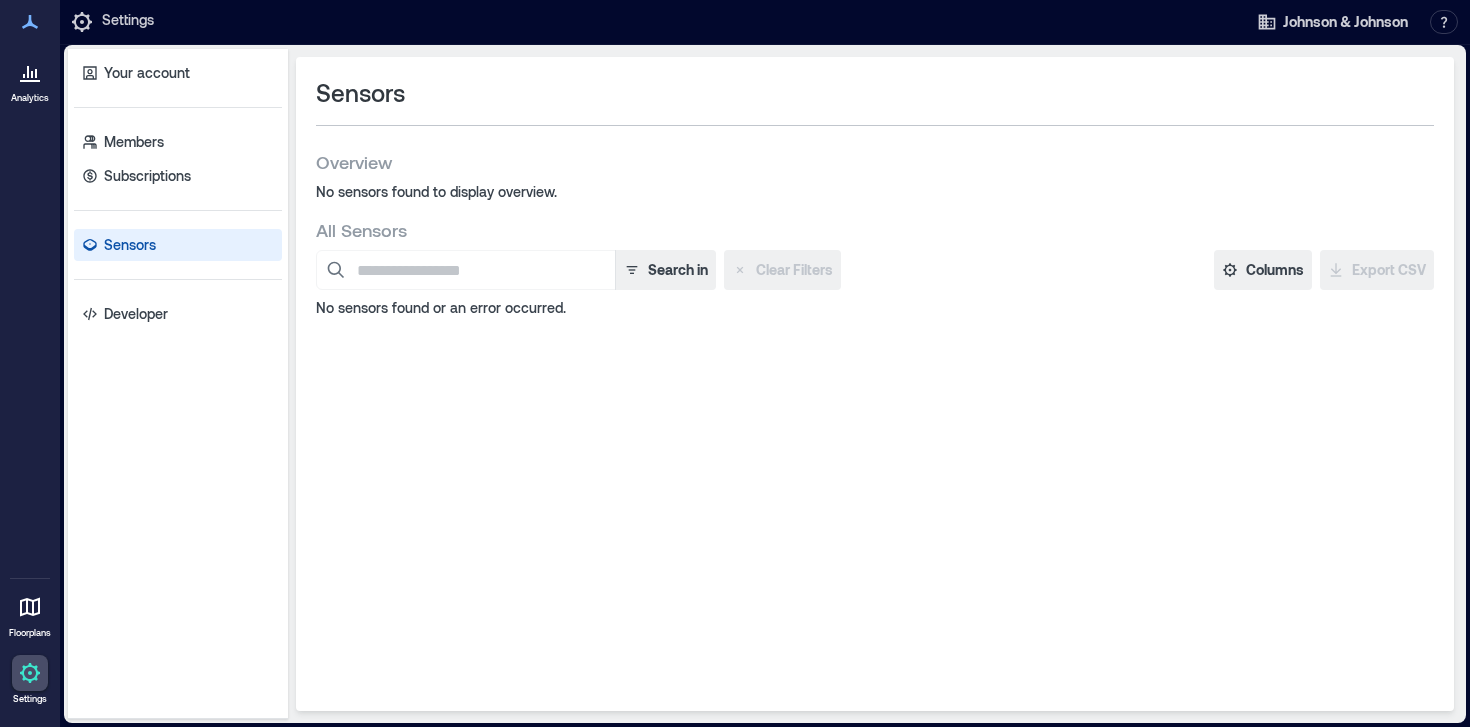 click 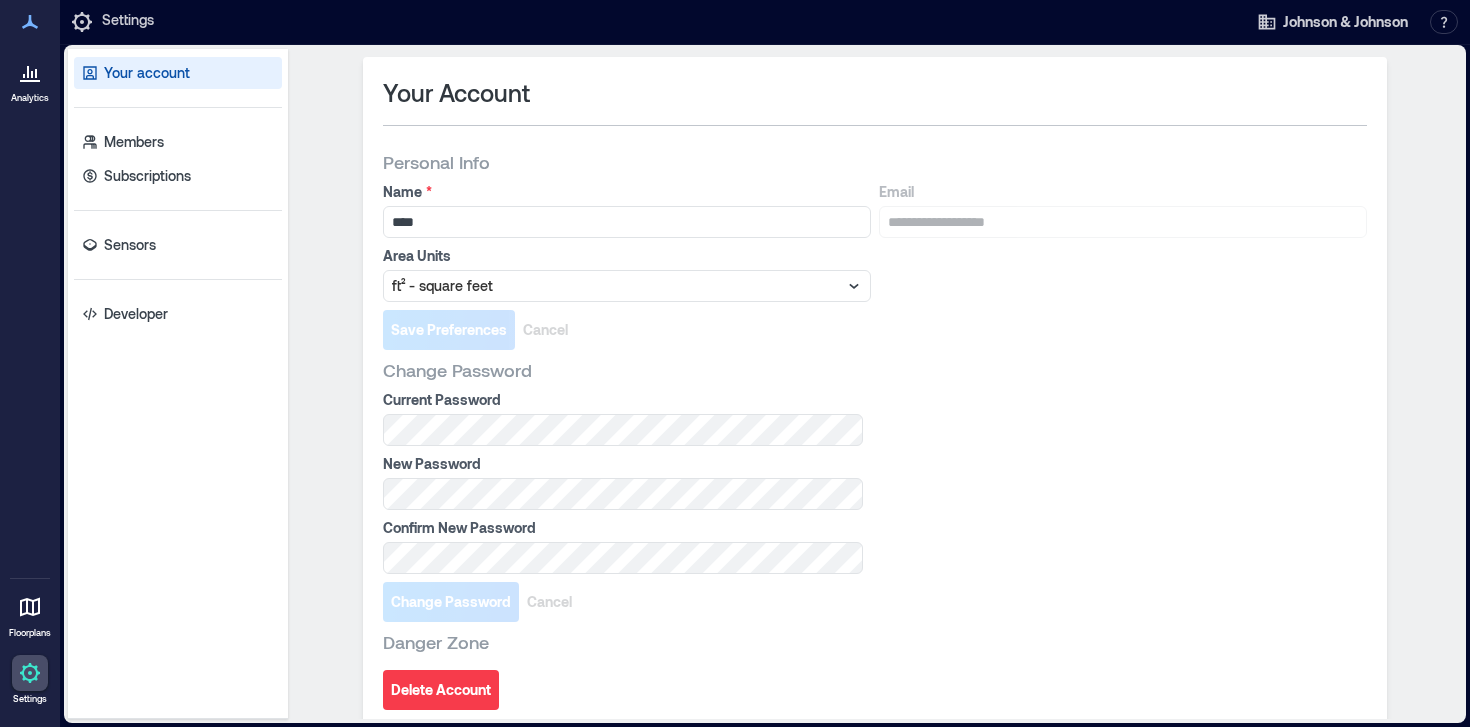 click at bounding box center [30, 22] 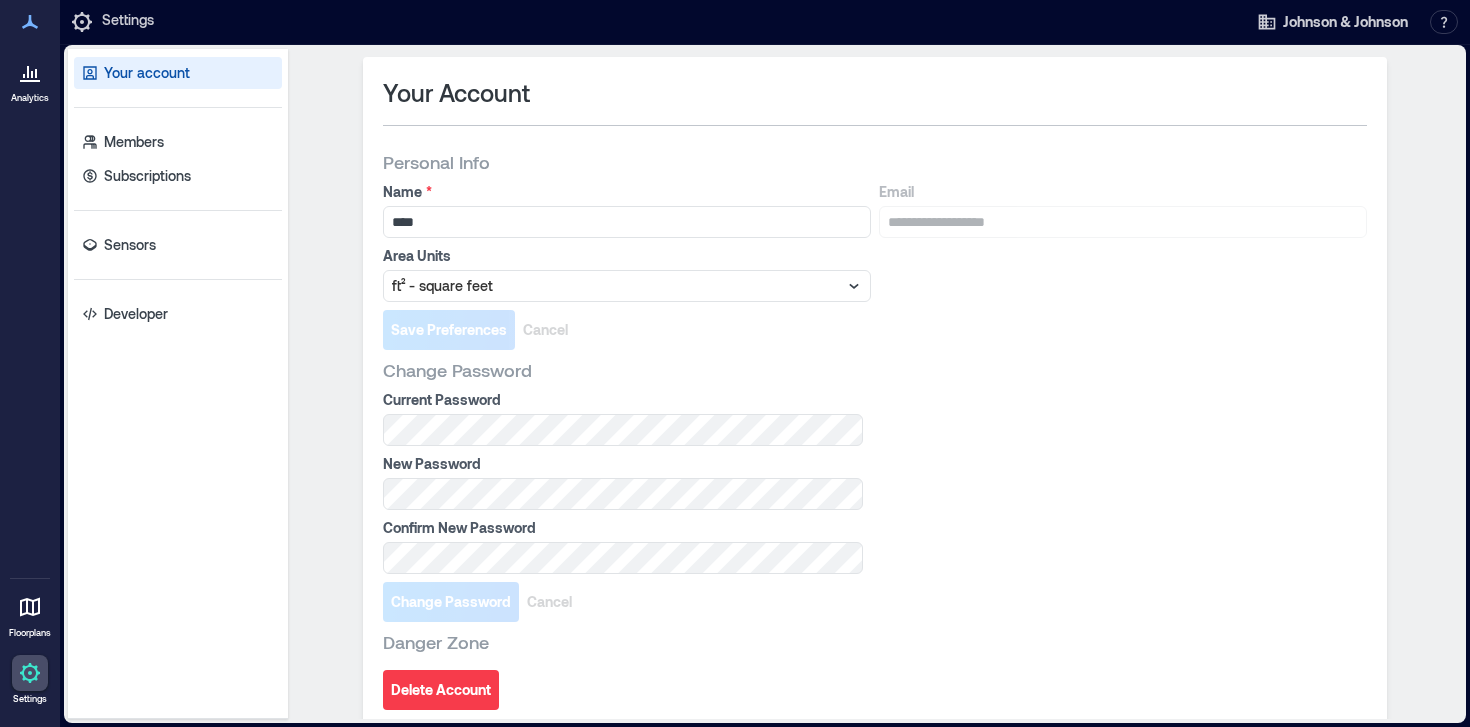 click 